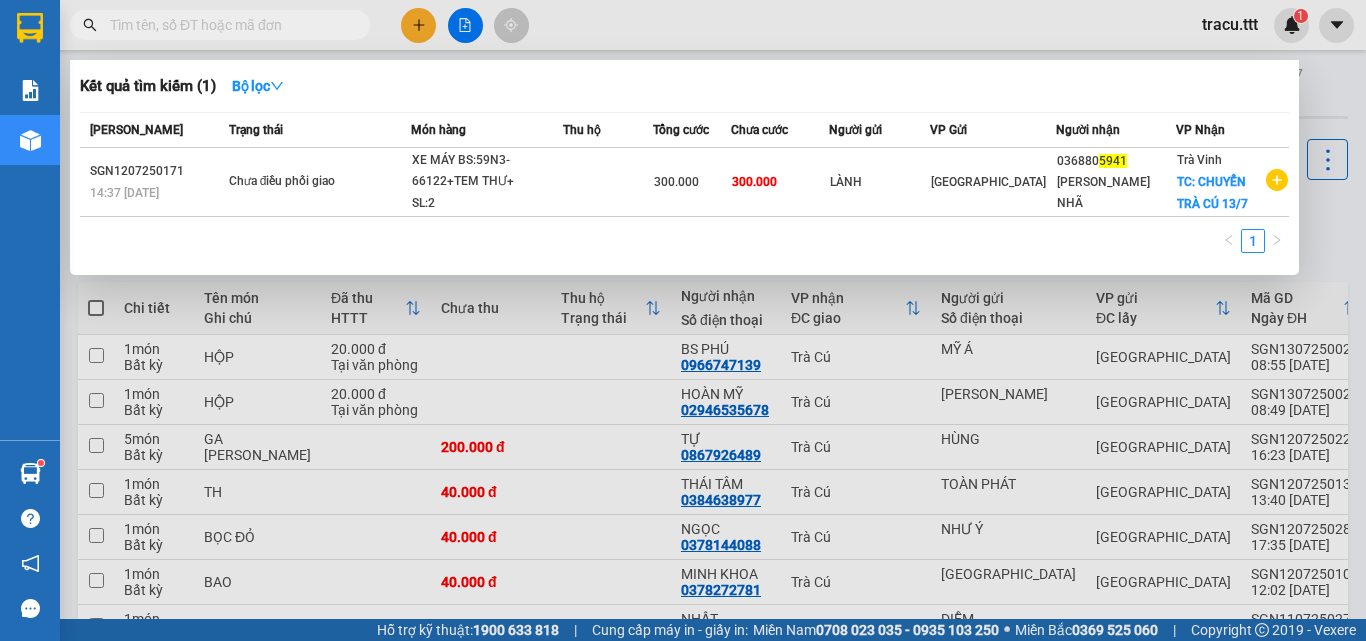 click at bounding box center [228, 25] 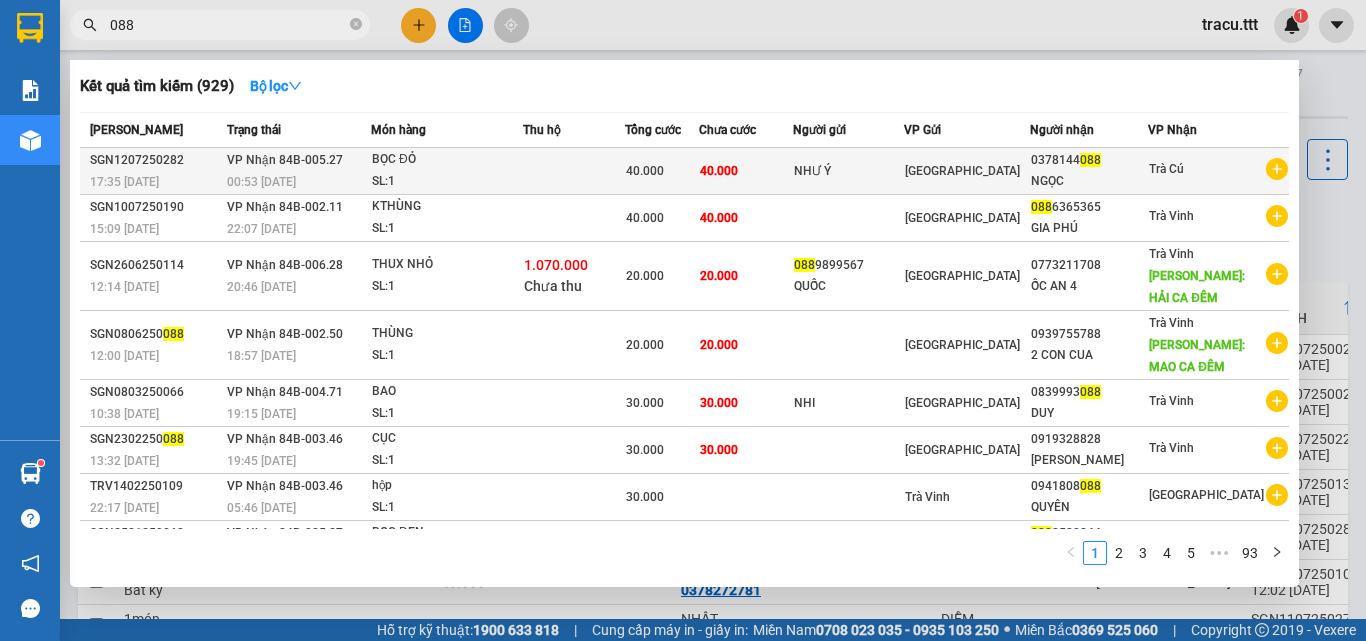 type on "088" 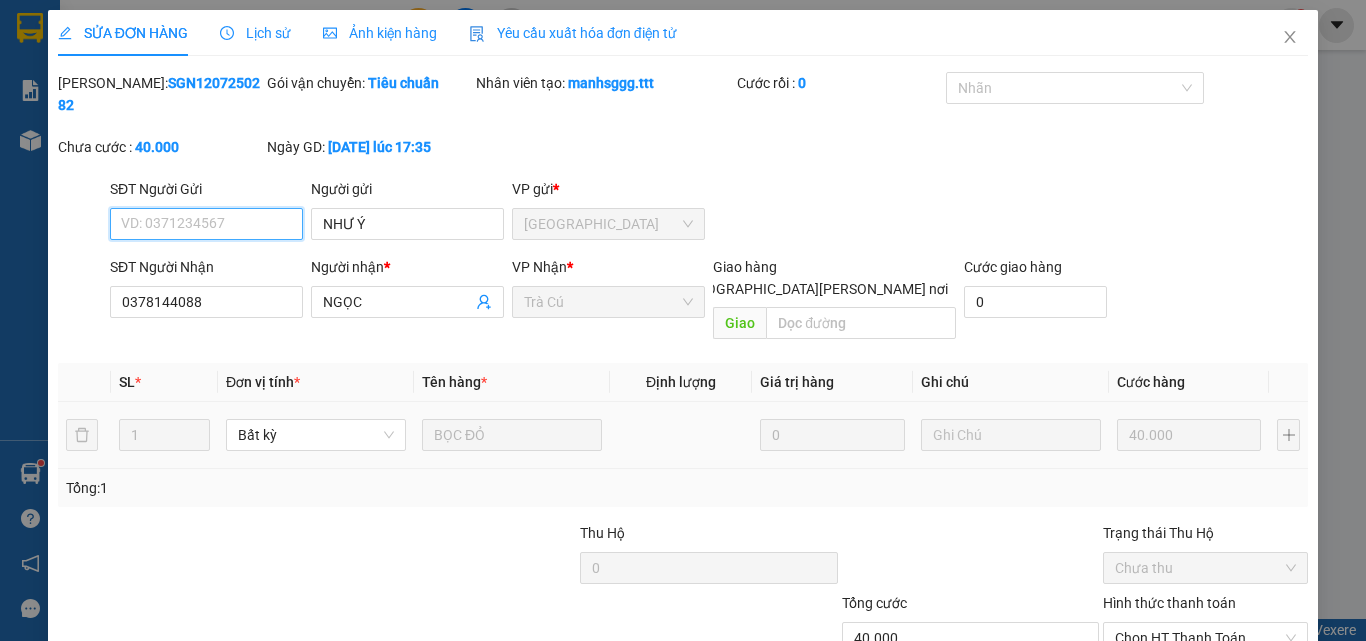 type on "NHƯ Ý" 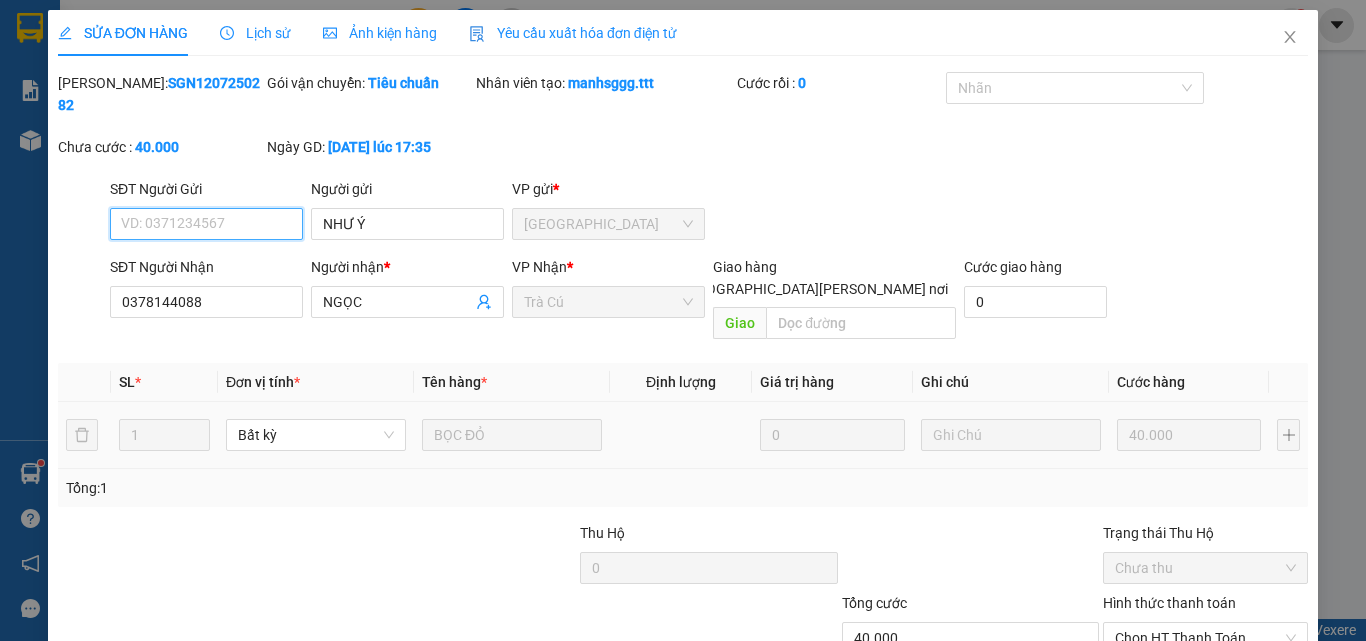 type on "0378144088" 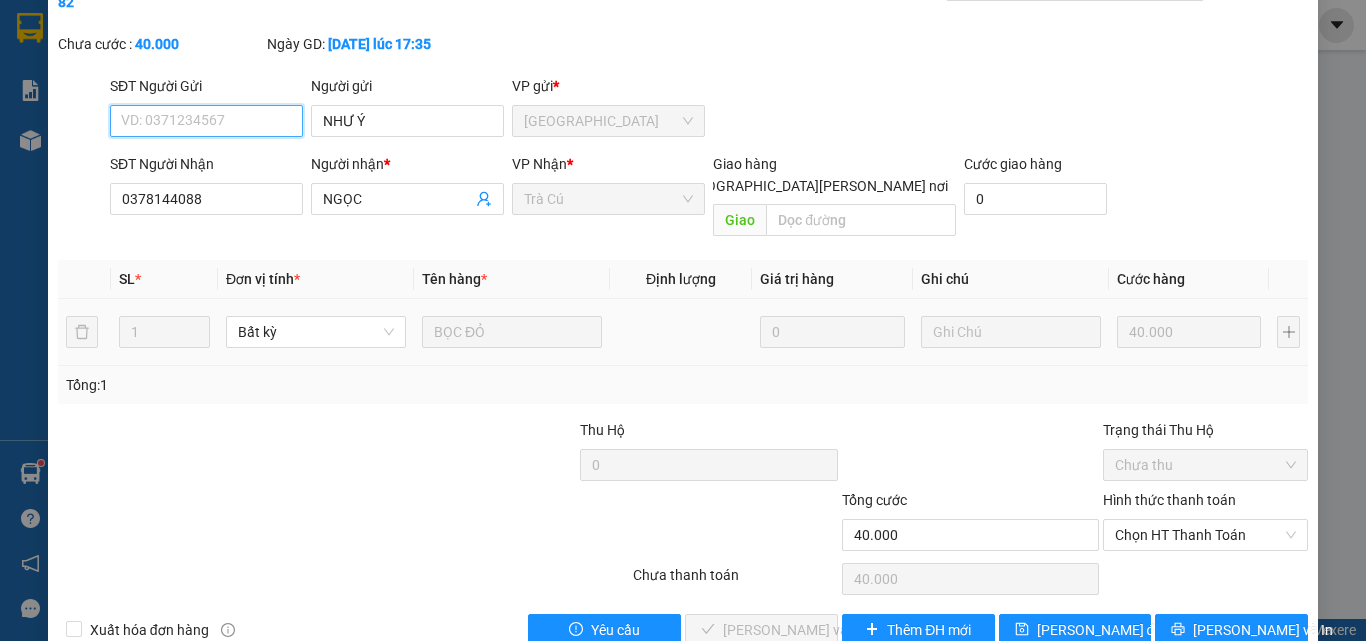 click on "Chọn HT Thanh Toán" at bounding box center (1205, 535) 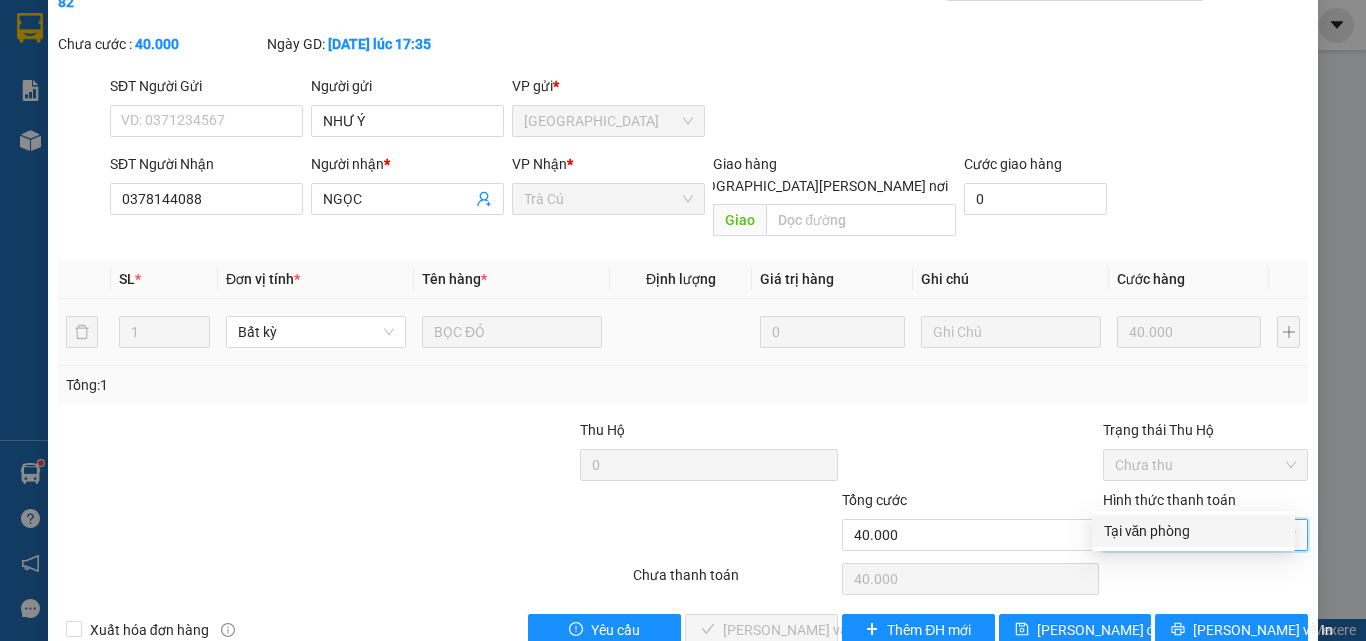 click on "Tại văn phòng" at bounding box center (1193, 531) 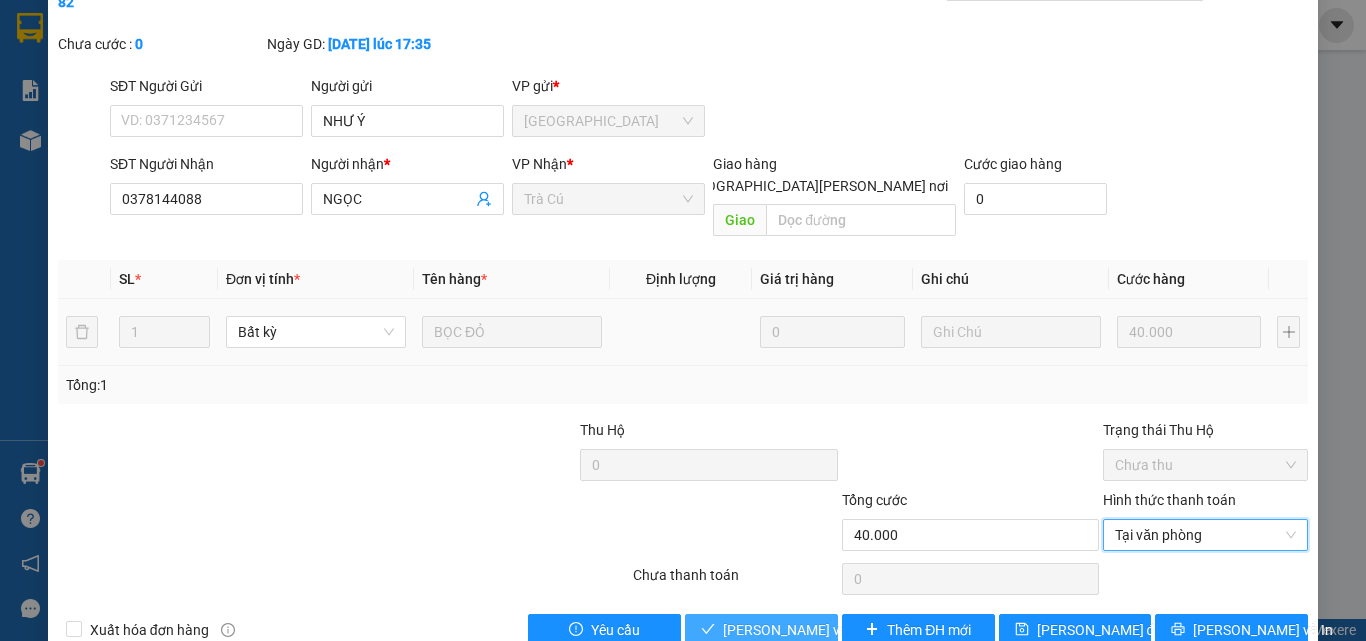 click on "[PERSON_NAME] và [PERSON_NAME] hàng" at bounding box center (761, 630) 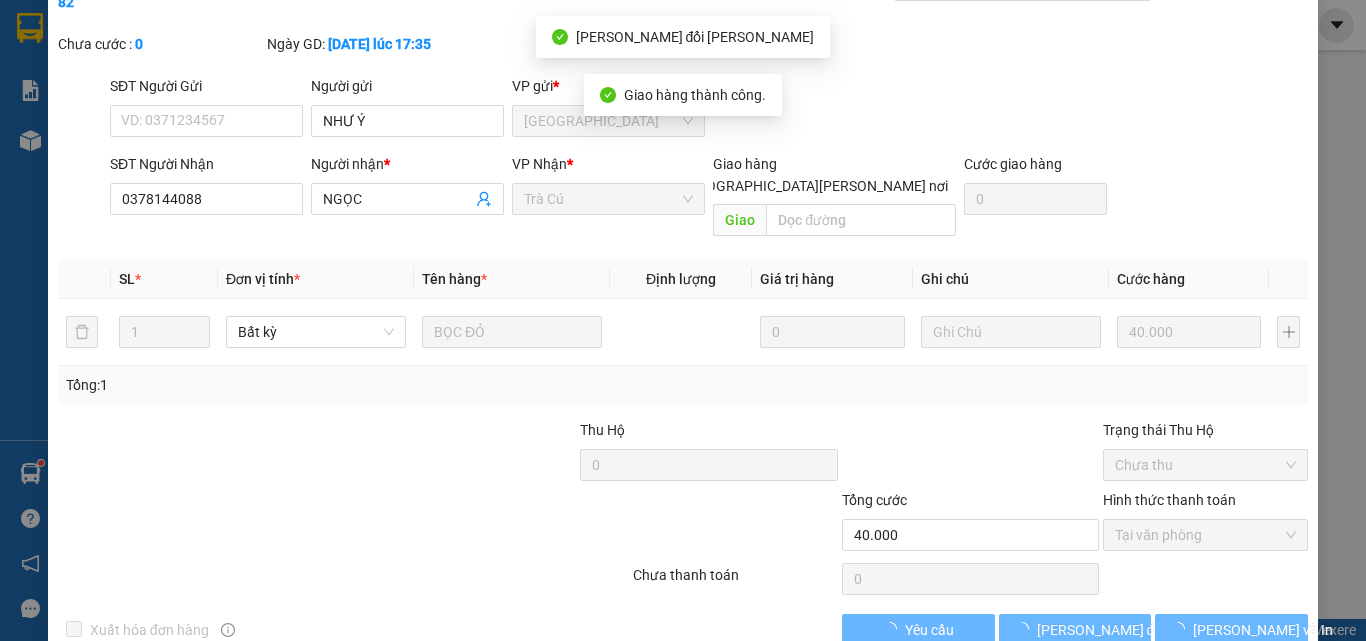 scroll, scrollTop: 0, scrollLeft: 0, axis: both 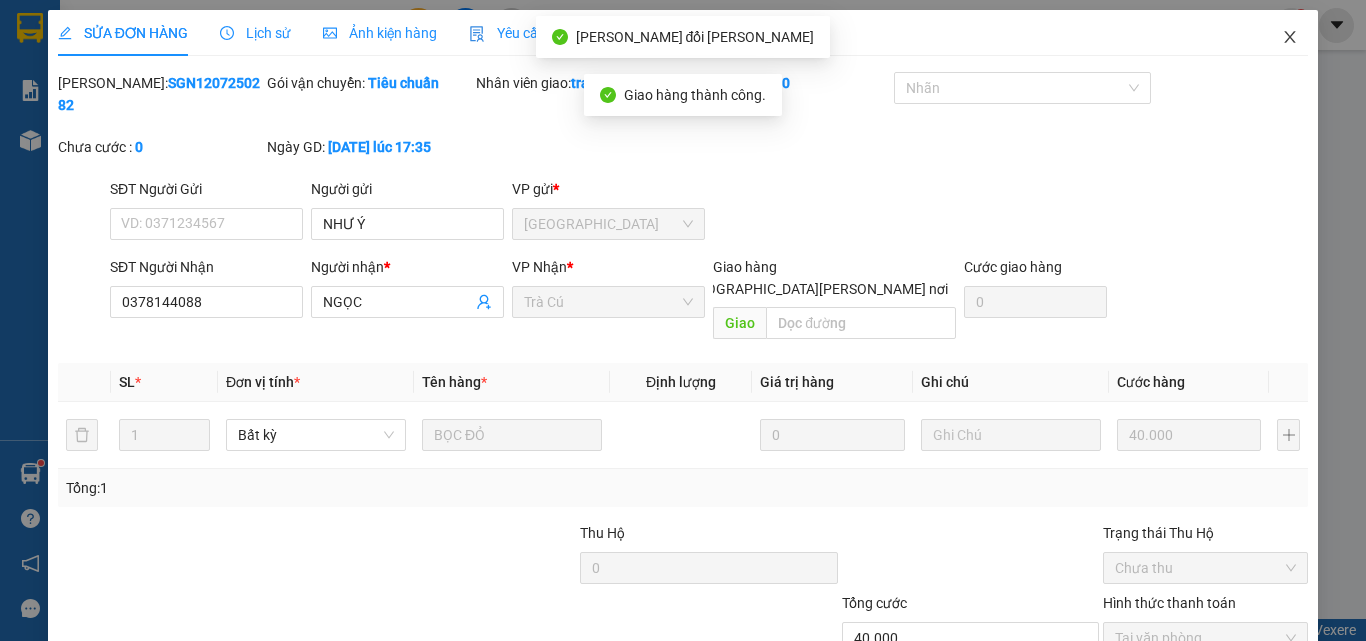 click 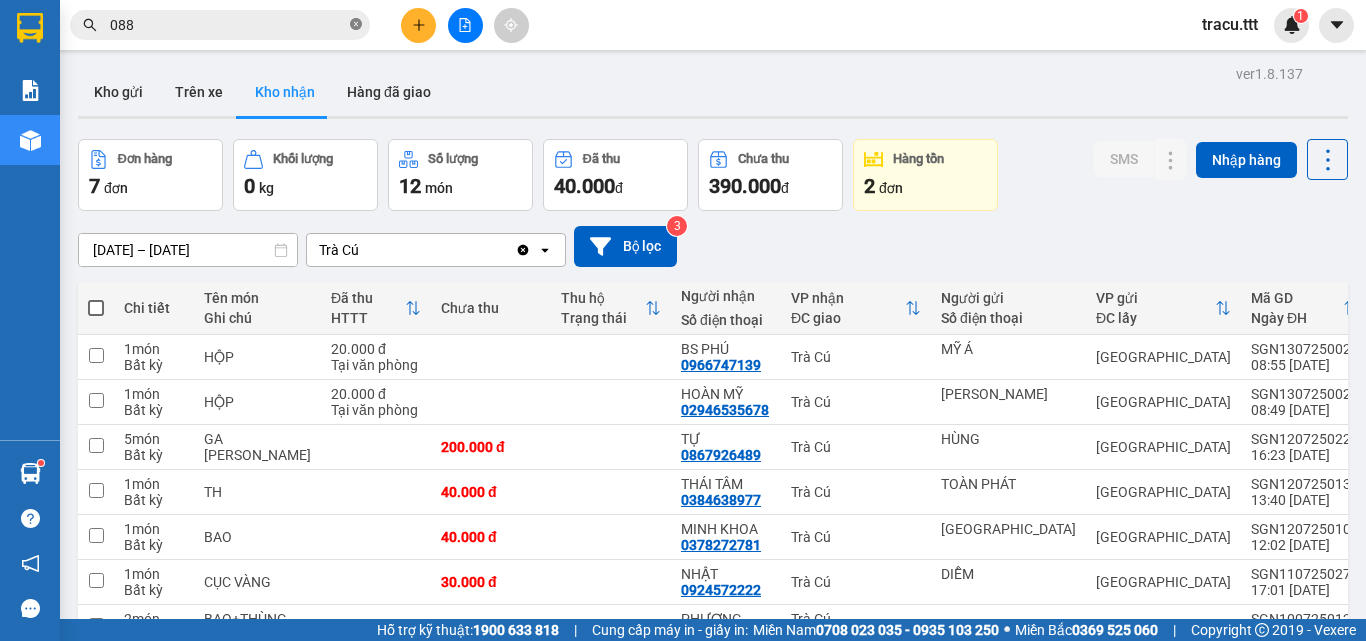 click 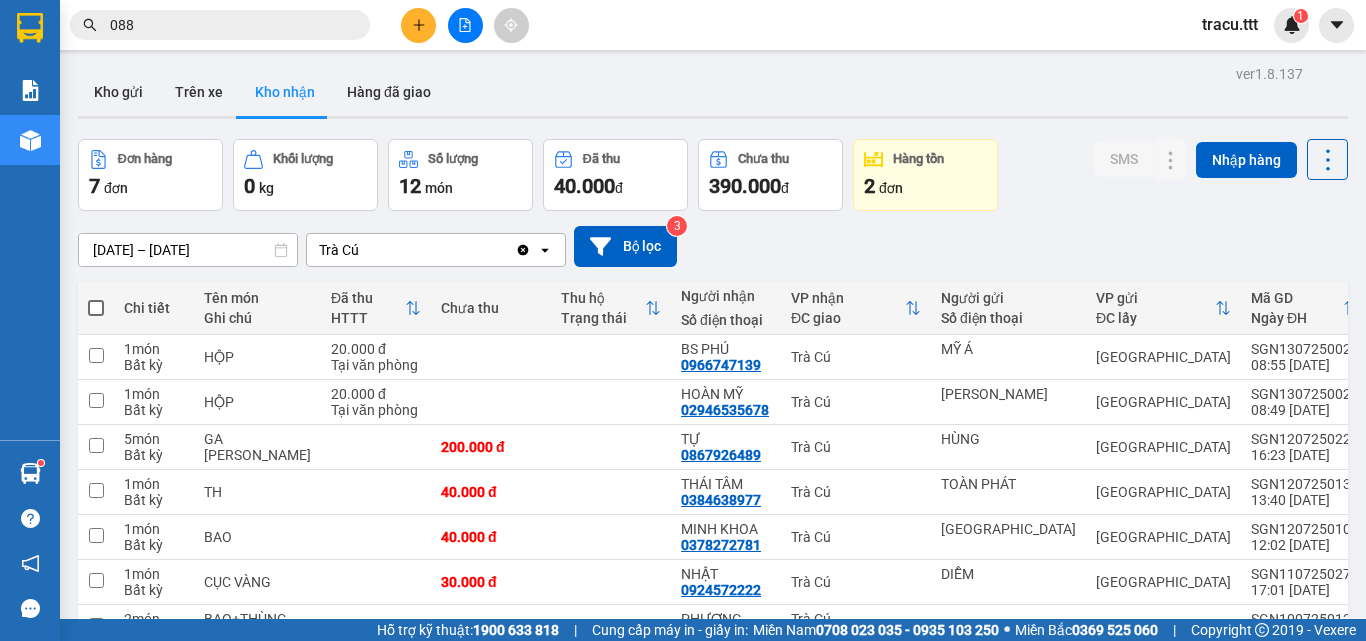 type 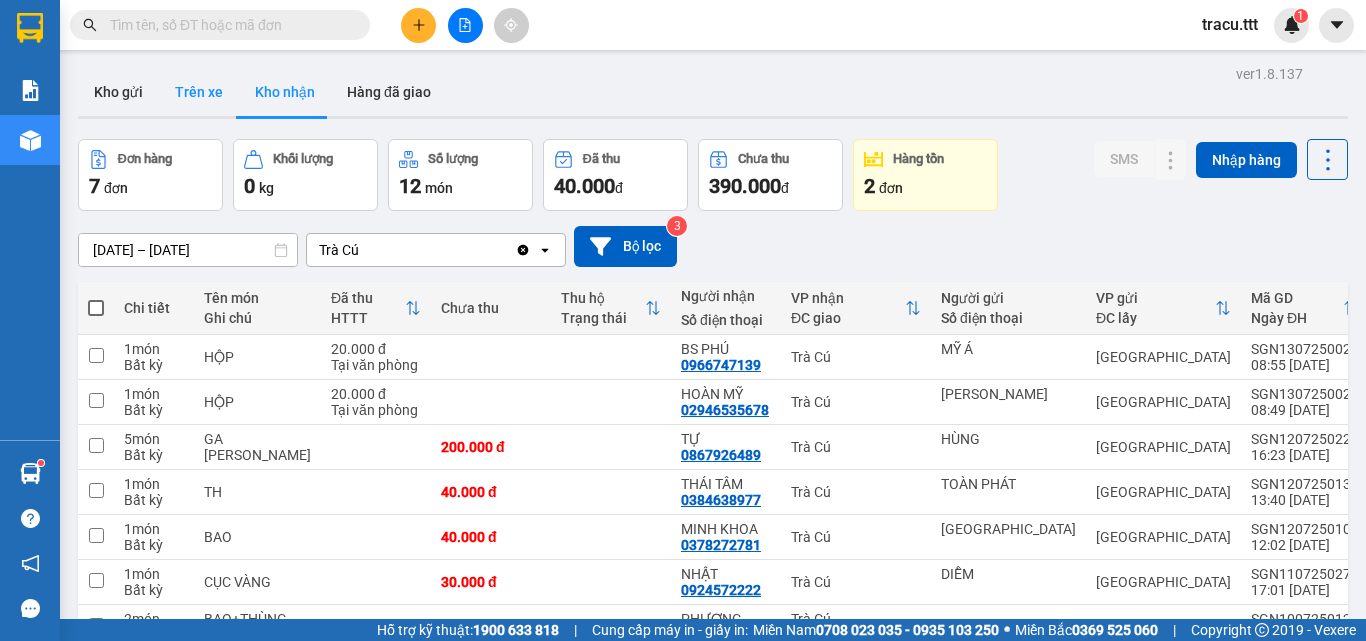 click on "Trên xe" at bounding box center [199, 92] 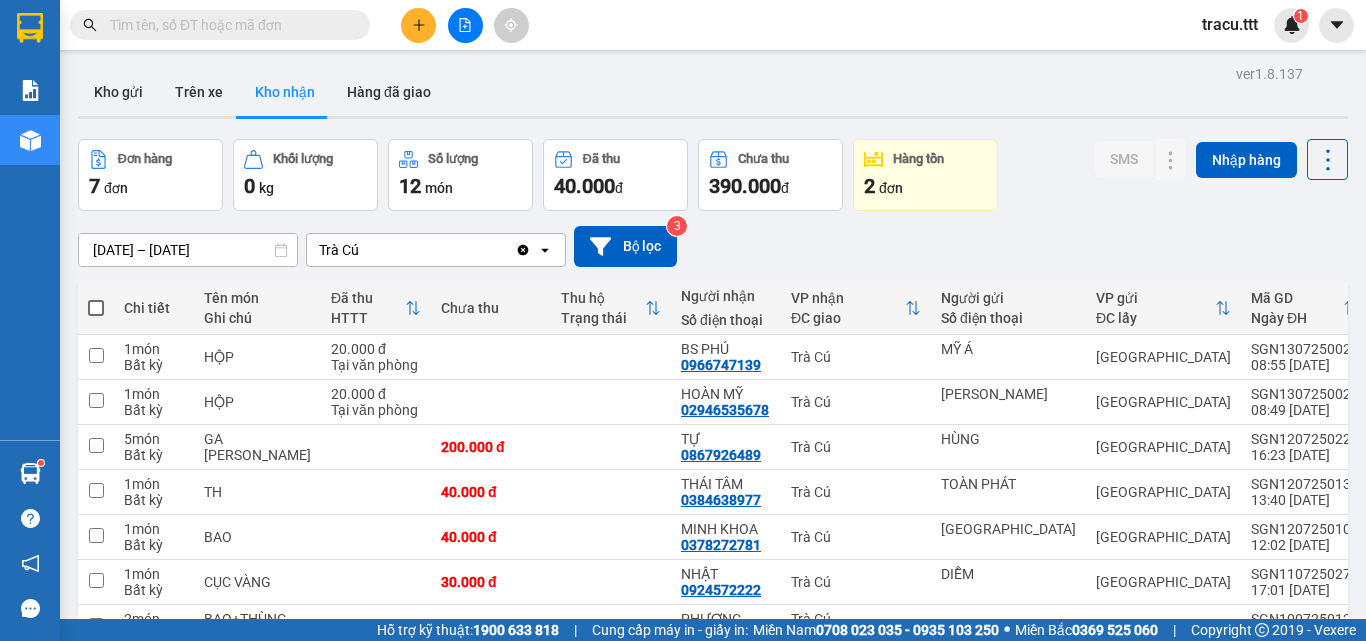 type on "[DATE] – [DATE]" 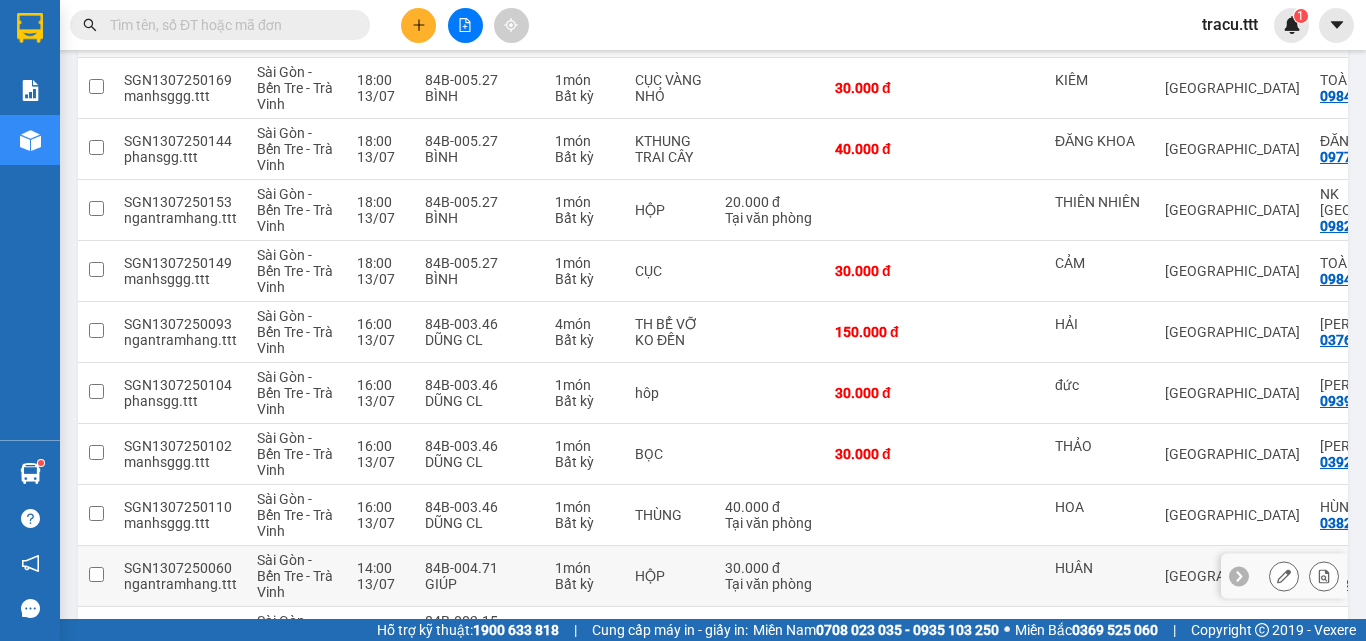 scroll, scrollTop: 416, scrollLeft: 0, axis: vertical 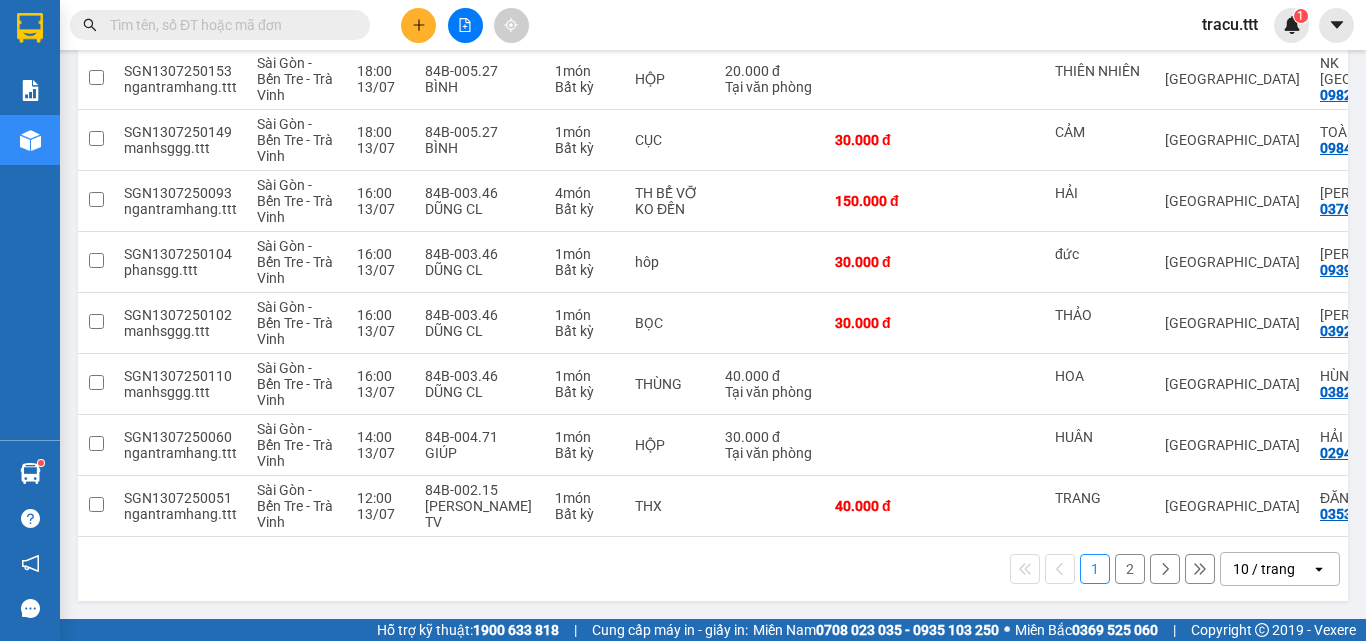 click on "2" at bounding box center (1130, 569) 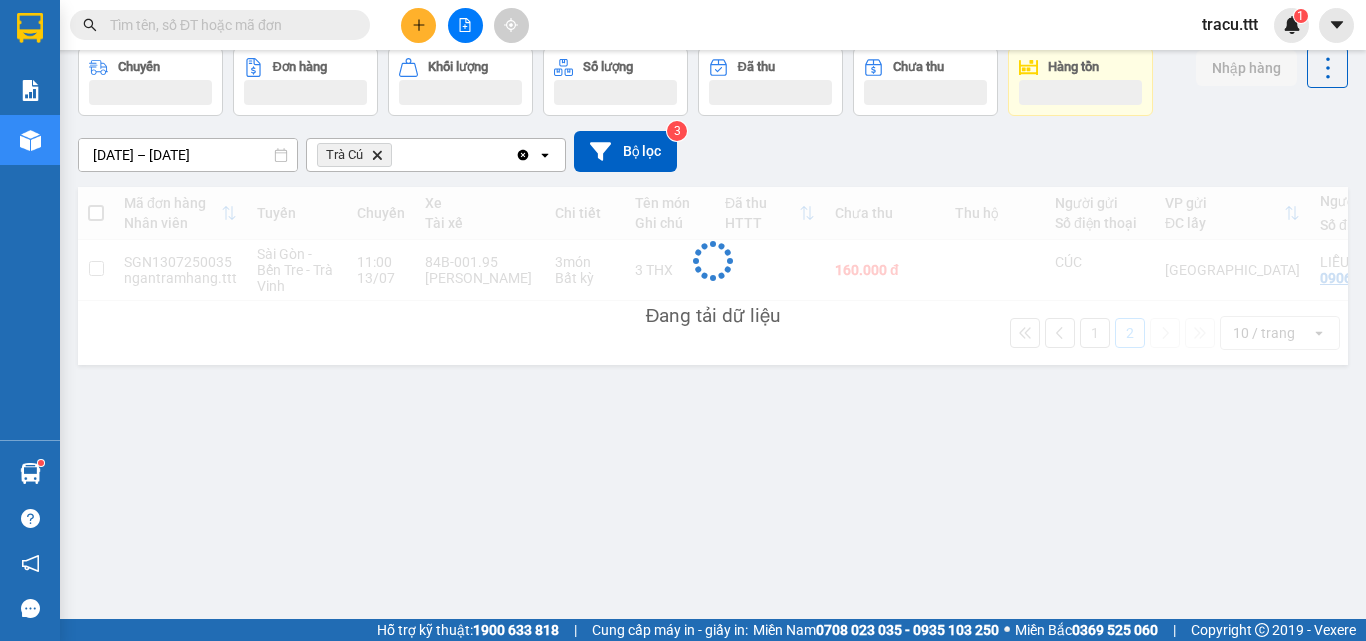 scroll, scrollTop: 92, scrollLeft: 0, axis: vertical 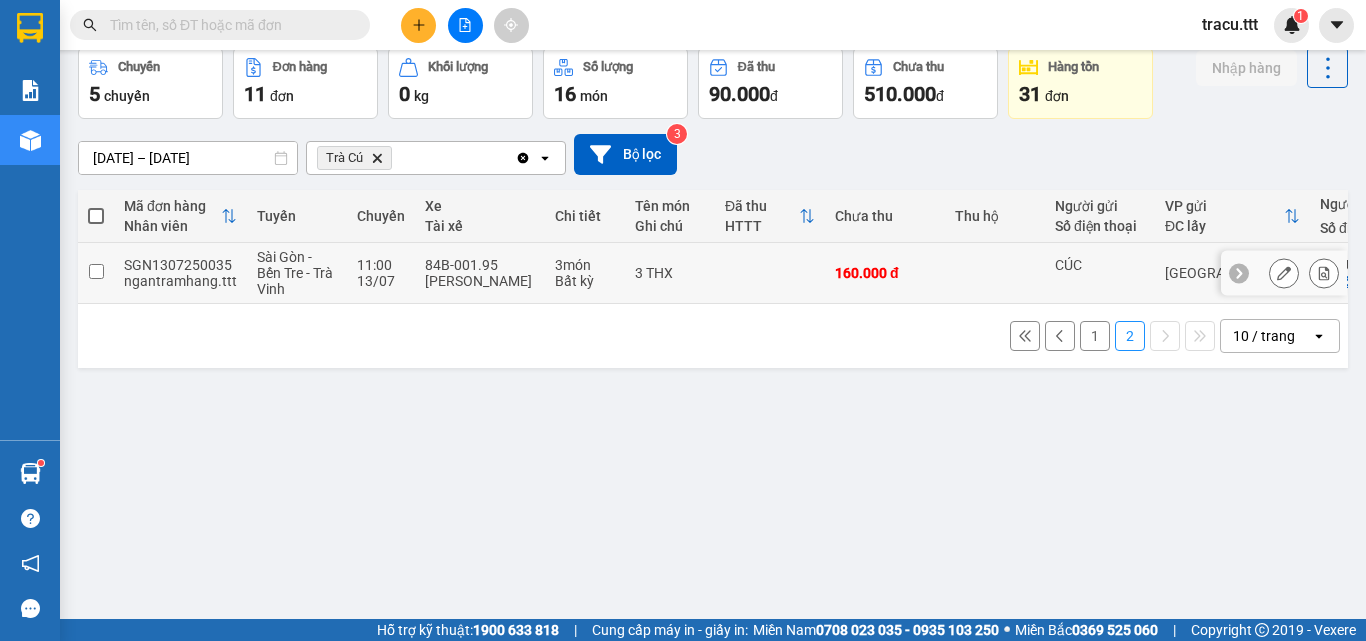 click on "Bất kỳ" at bounding box center (585, 281) 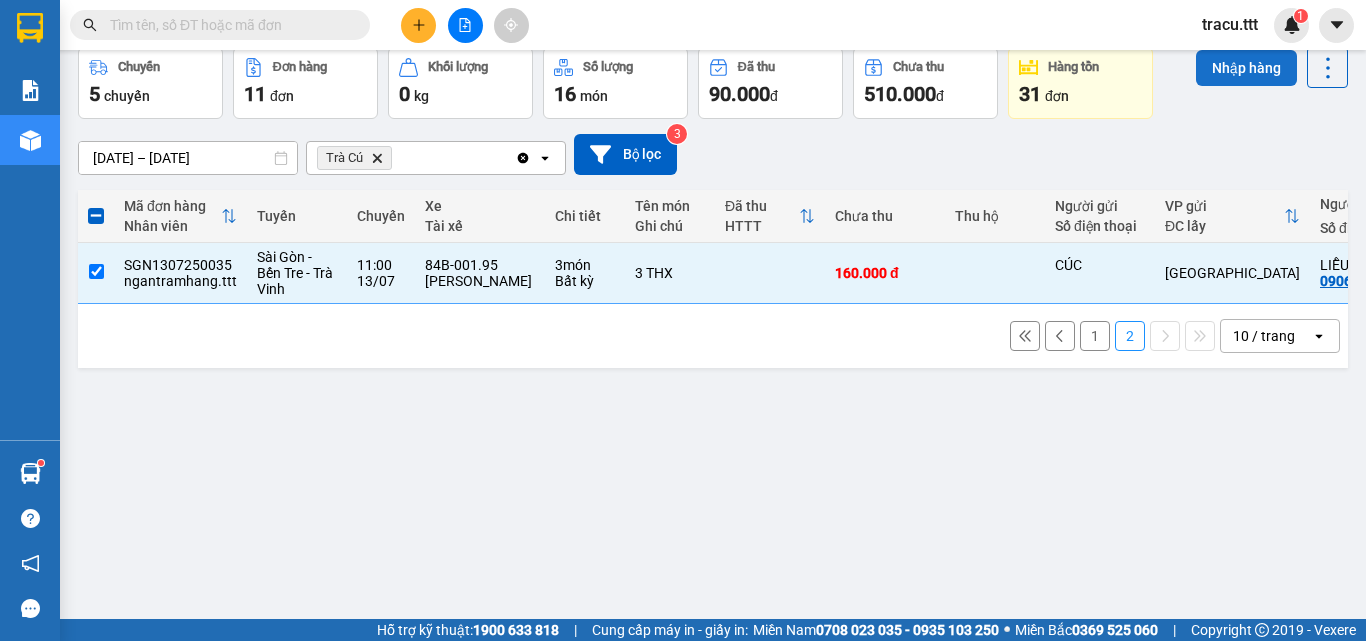 click on "Nhập hàng" at bounding box center (1246, 68) 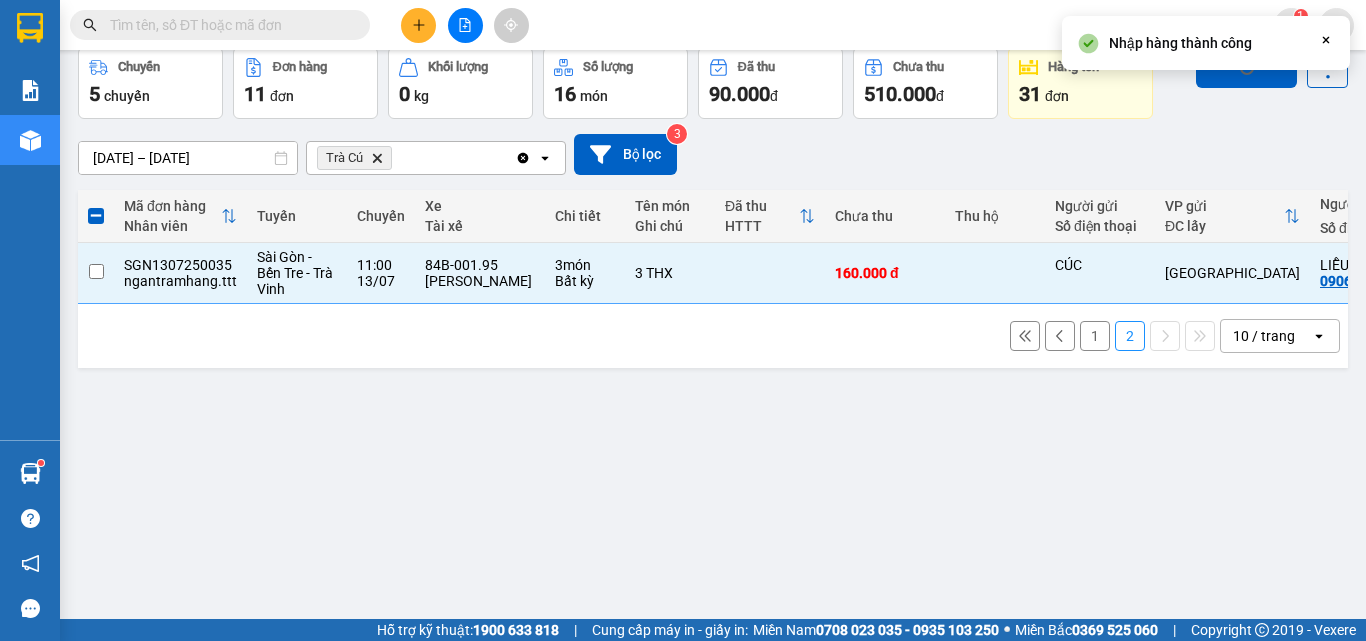 checkbox on "false" 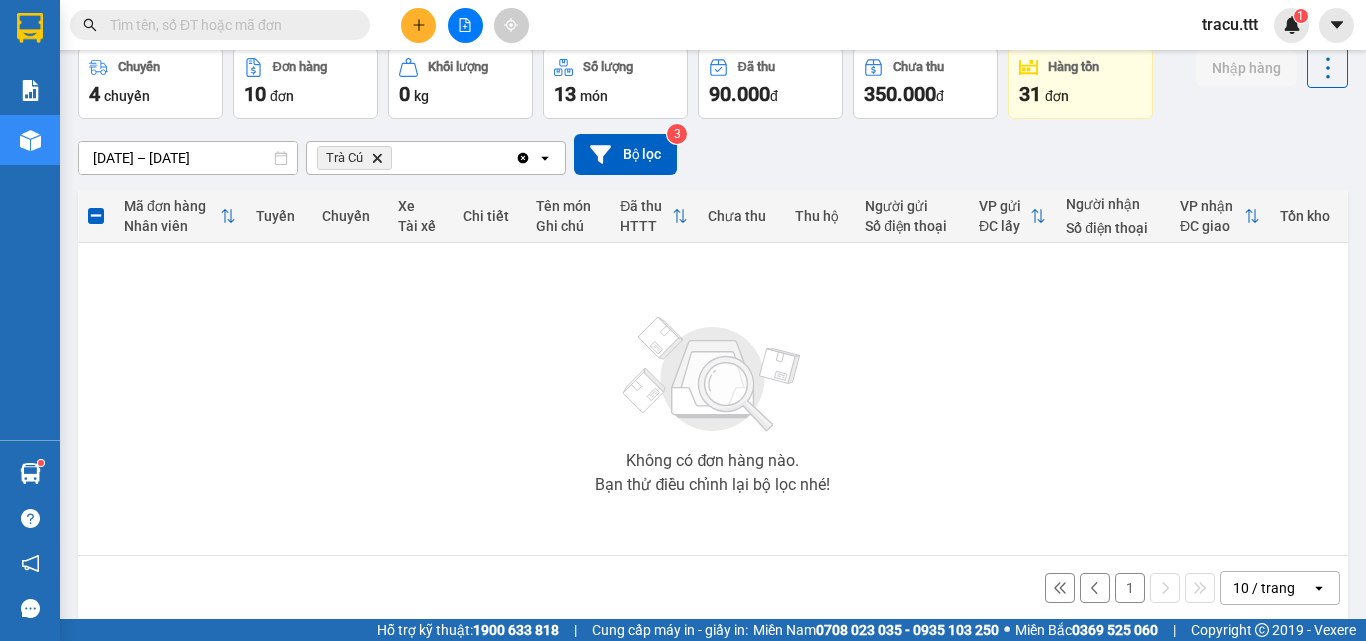 scroll, scrollTop: 0, scrollLeft: 0, axis: both 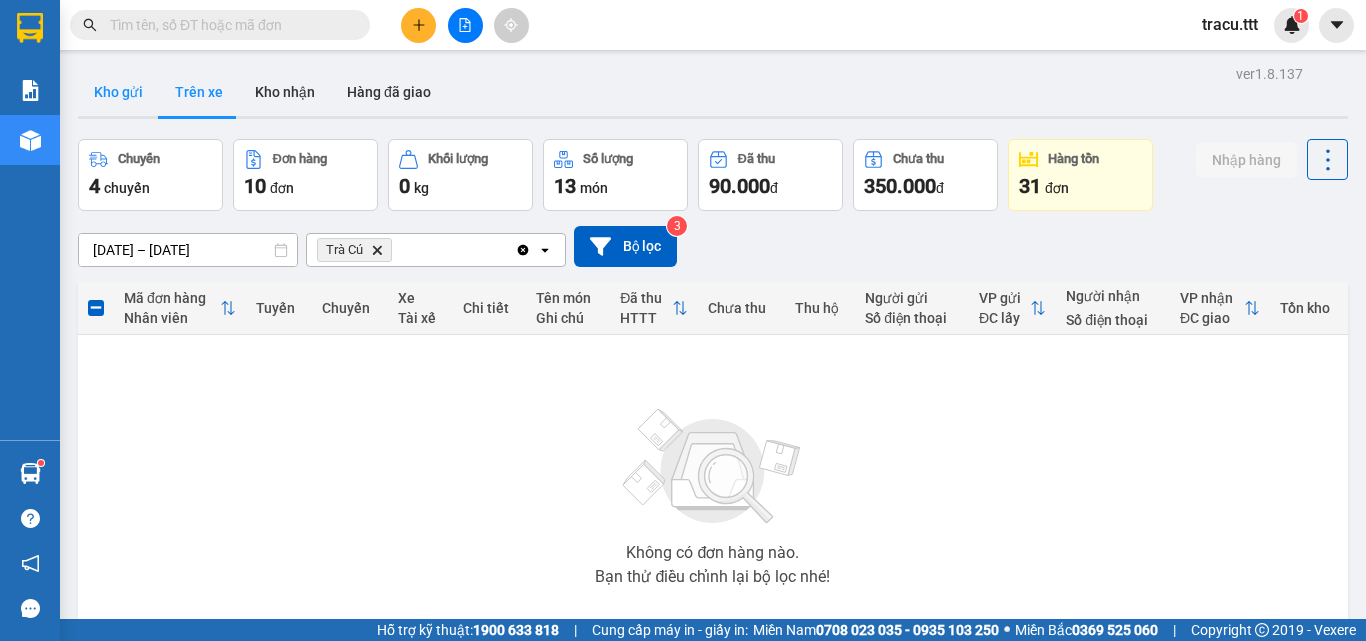 click on "Kho gửi" at bounding box center (118, 92) 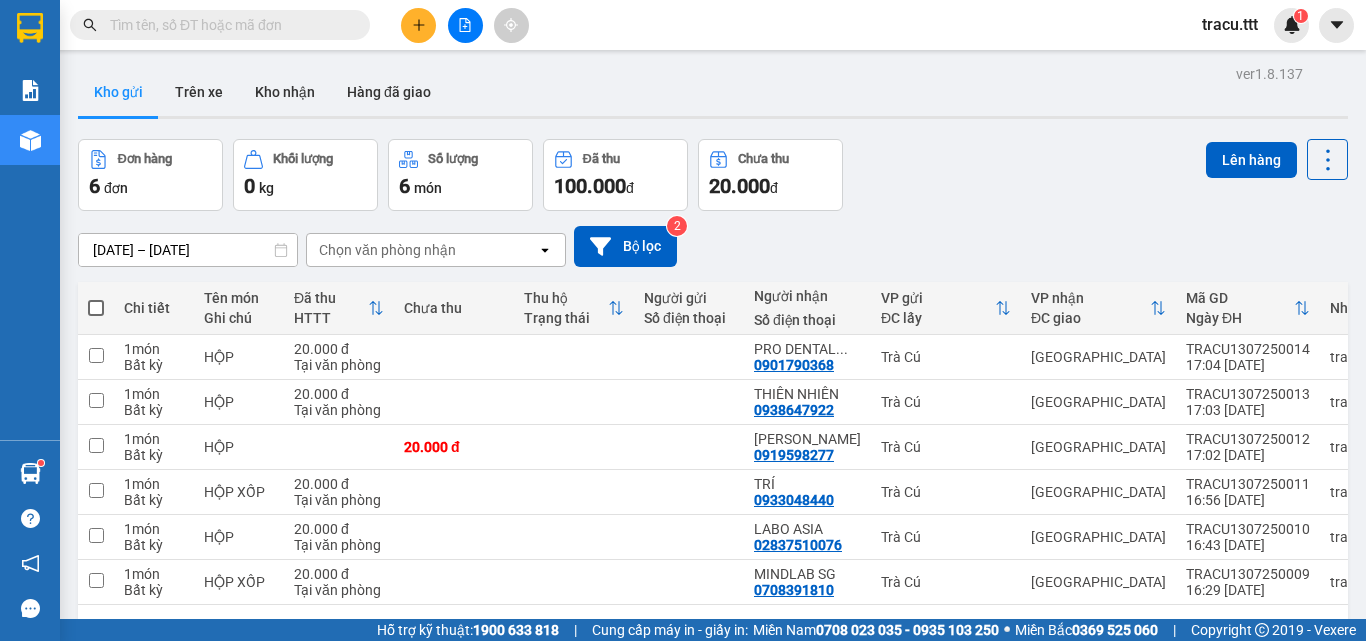 click at bounding box center [228, 25] 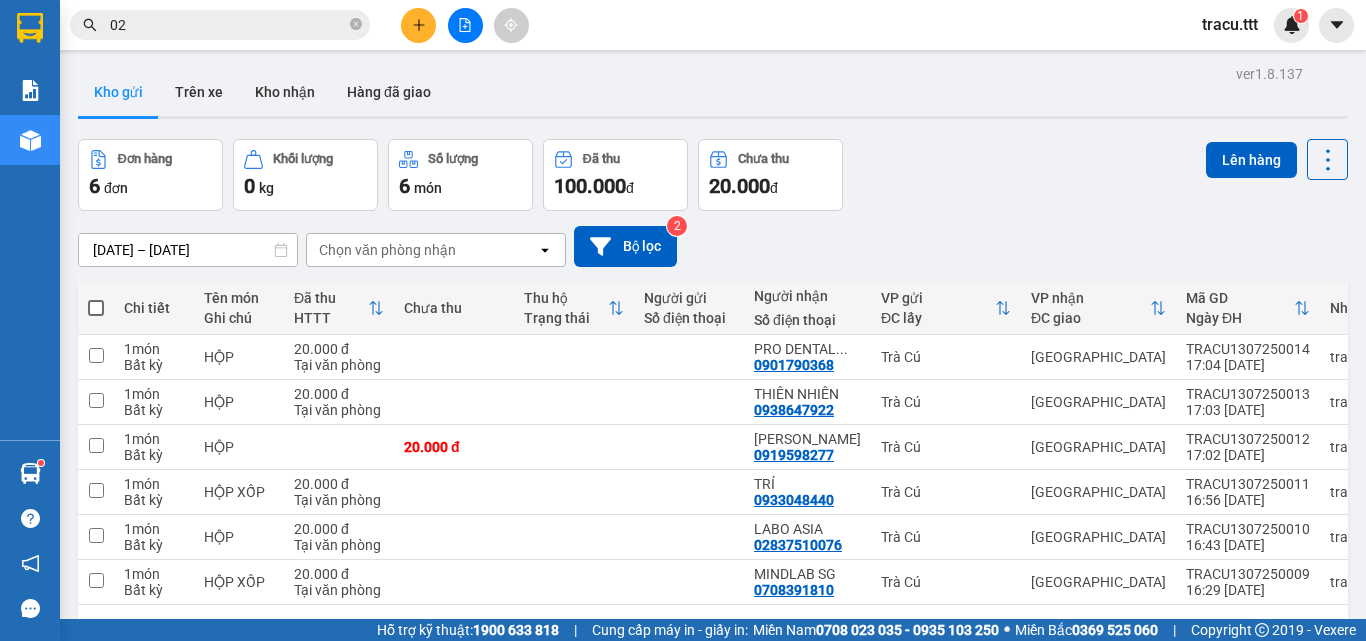type on "026" 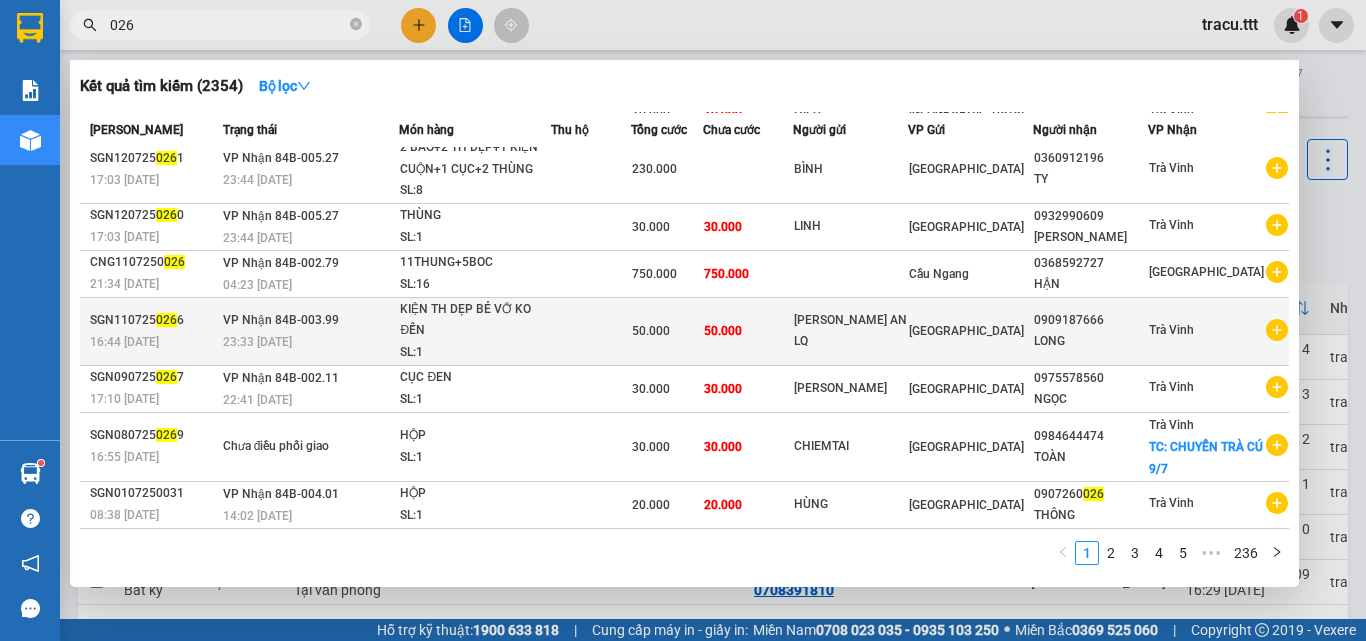 scroll, scrollTop: 0, scrollLeft: 0, axis: both 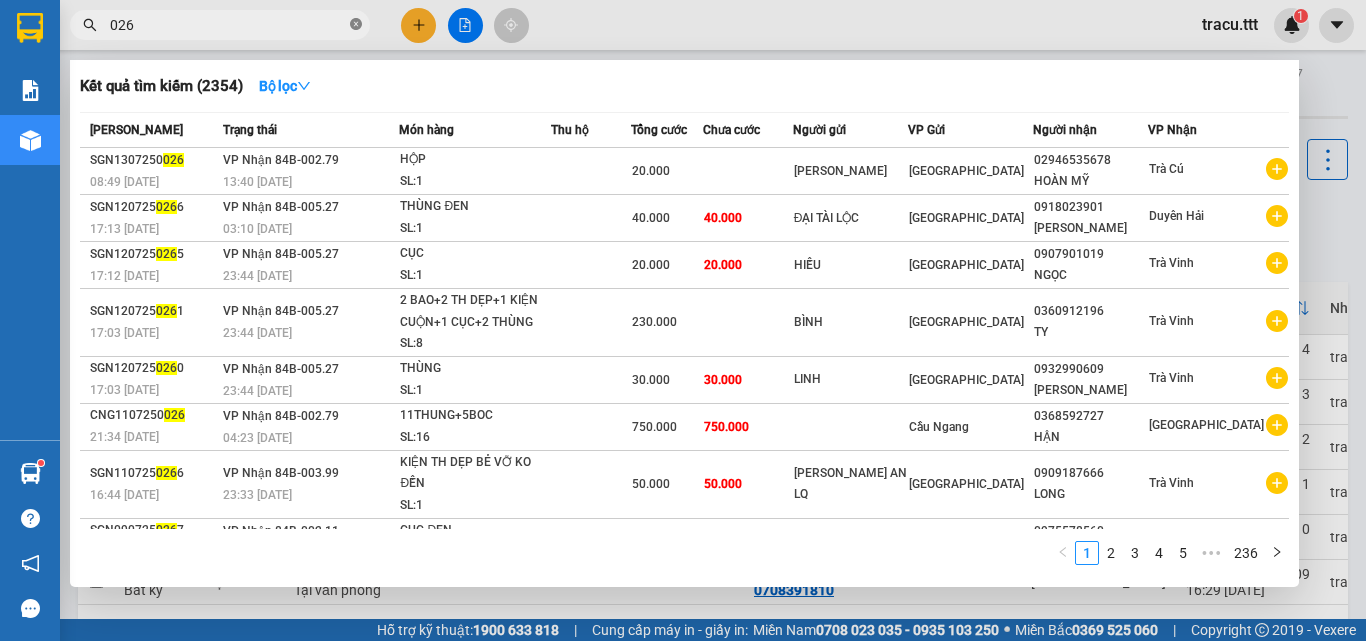 click 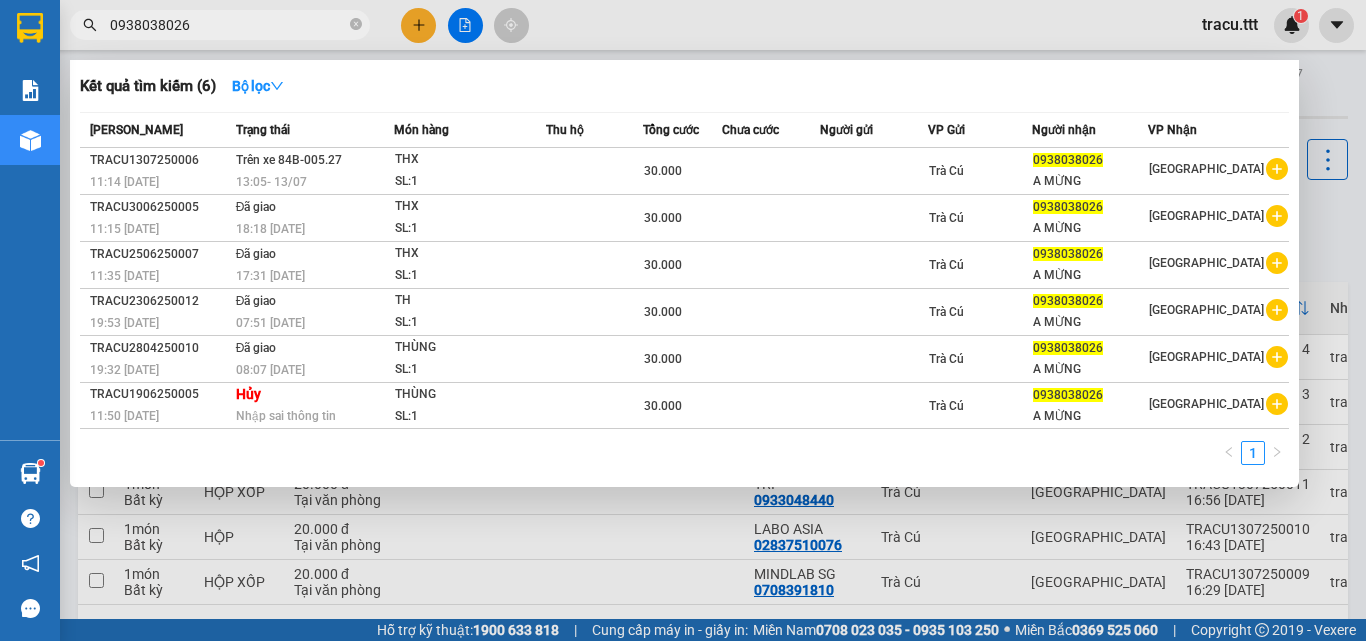 type on "0938038026" 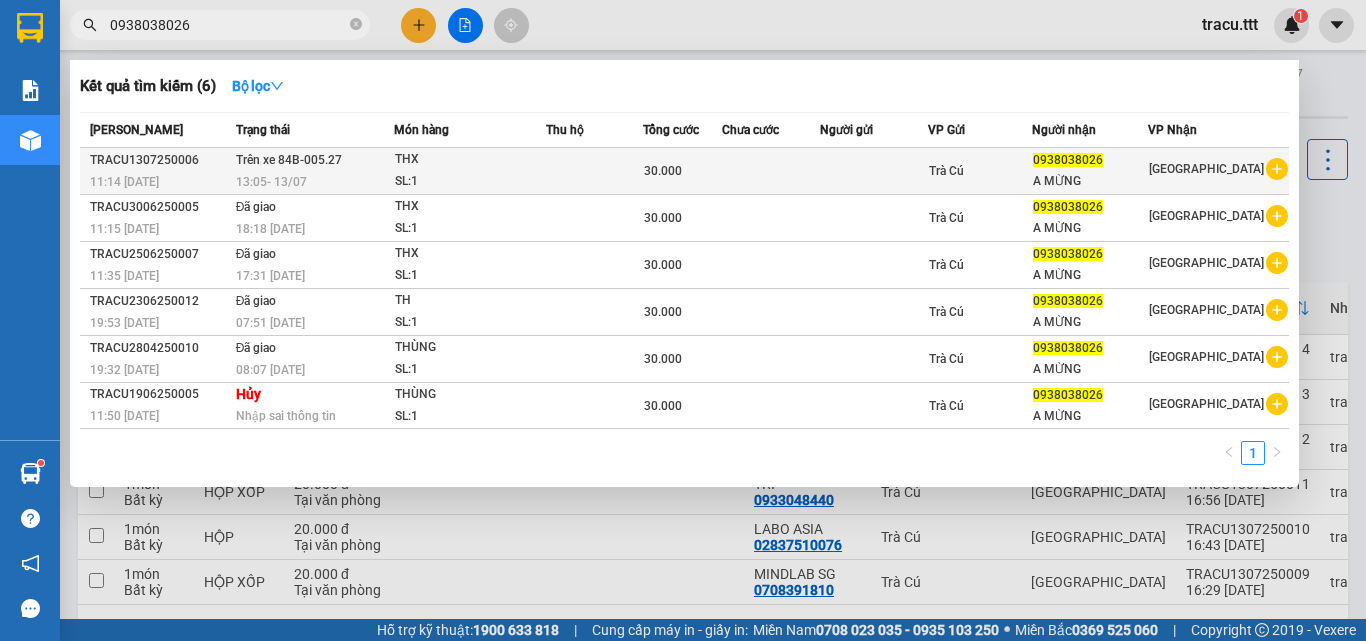 click on "SL:  1" at bounding box center [470, 182] 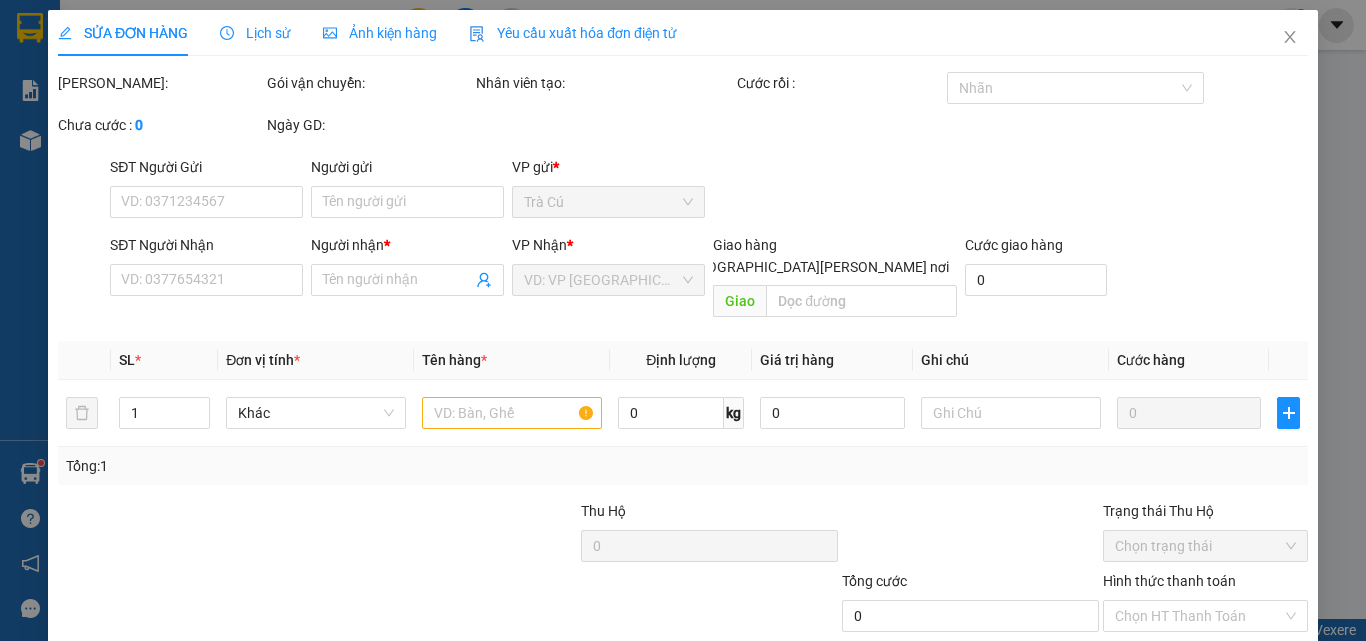 type on "0938038026" 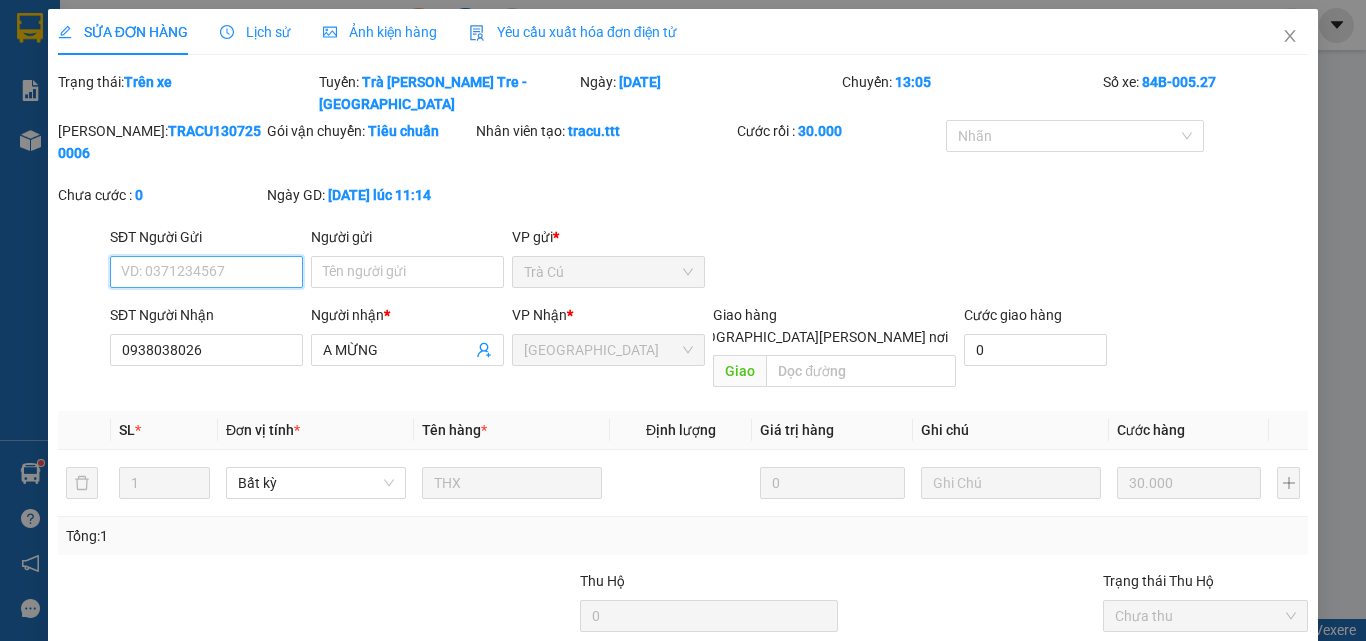 scroll, scrollTop: 0, scrollLeft: 0, axis: both 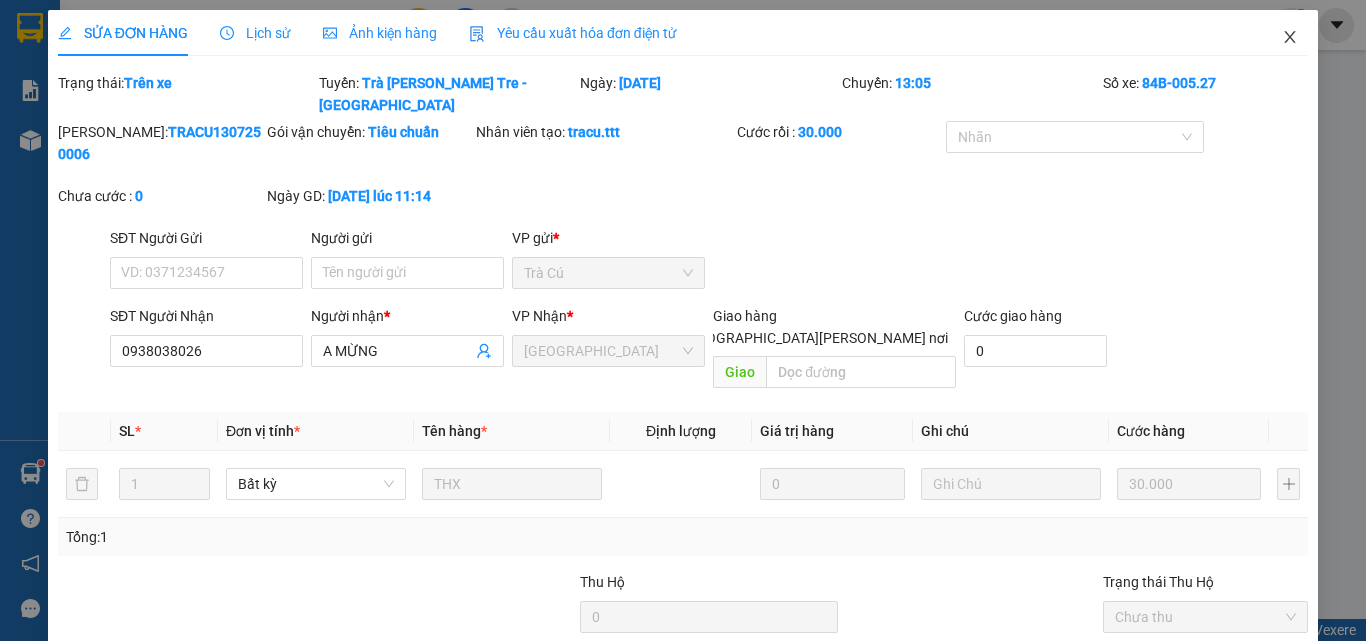 click 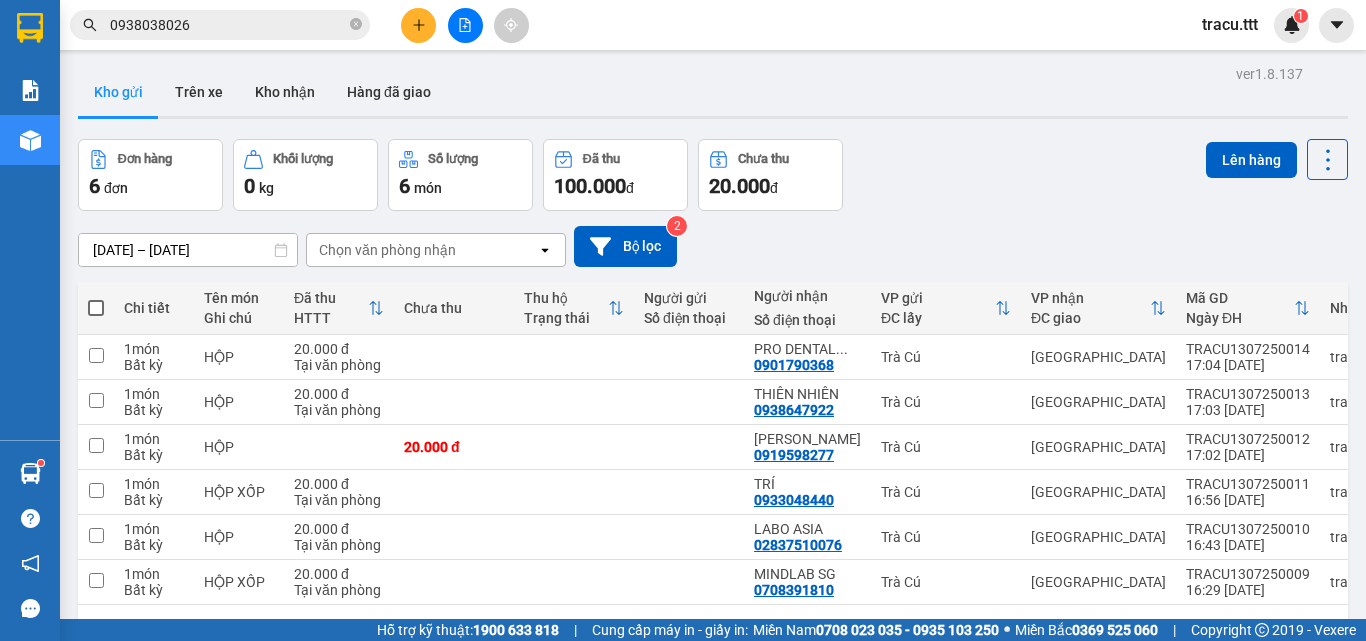 click at bounding box center [465, 25] 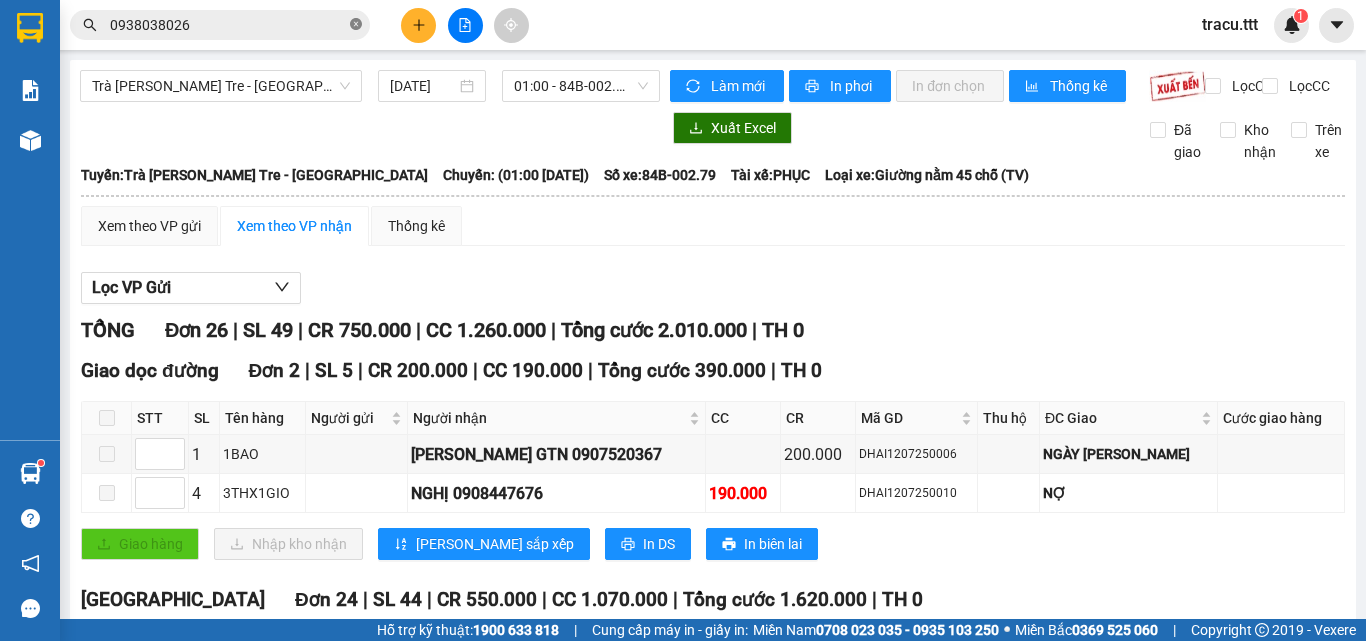 click on "0938038026" at bounding box center (220, 25) 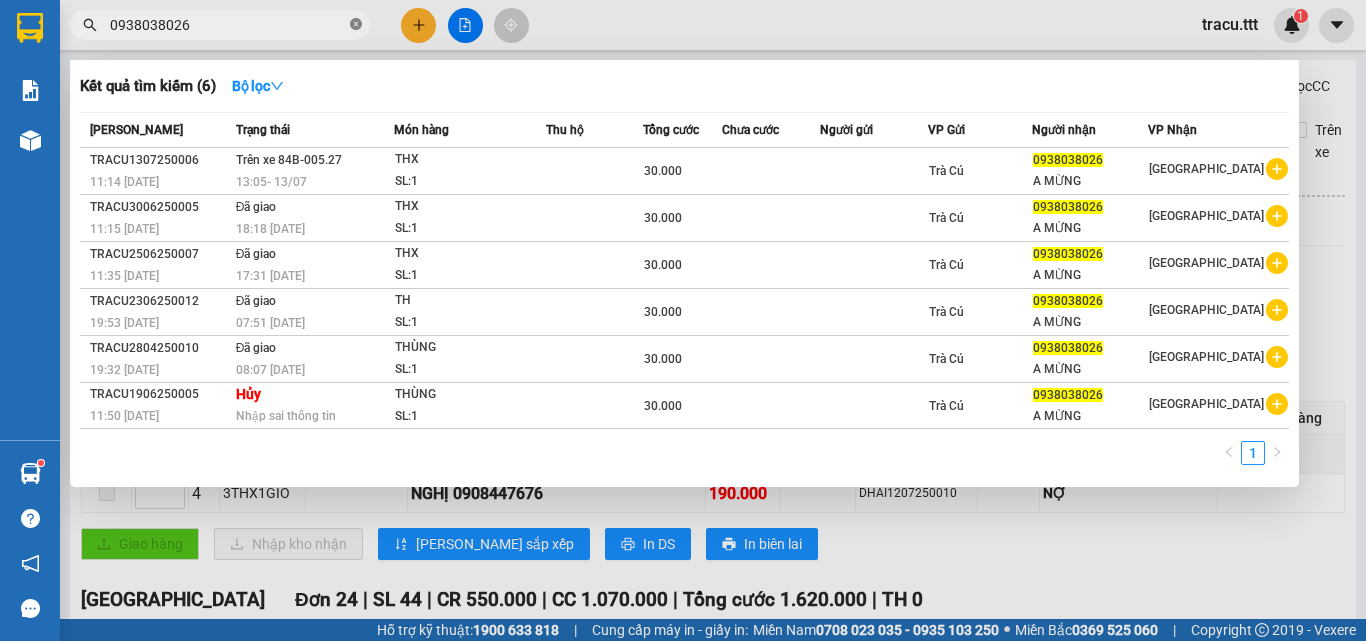 click 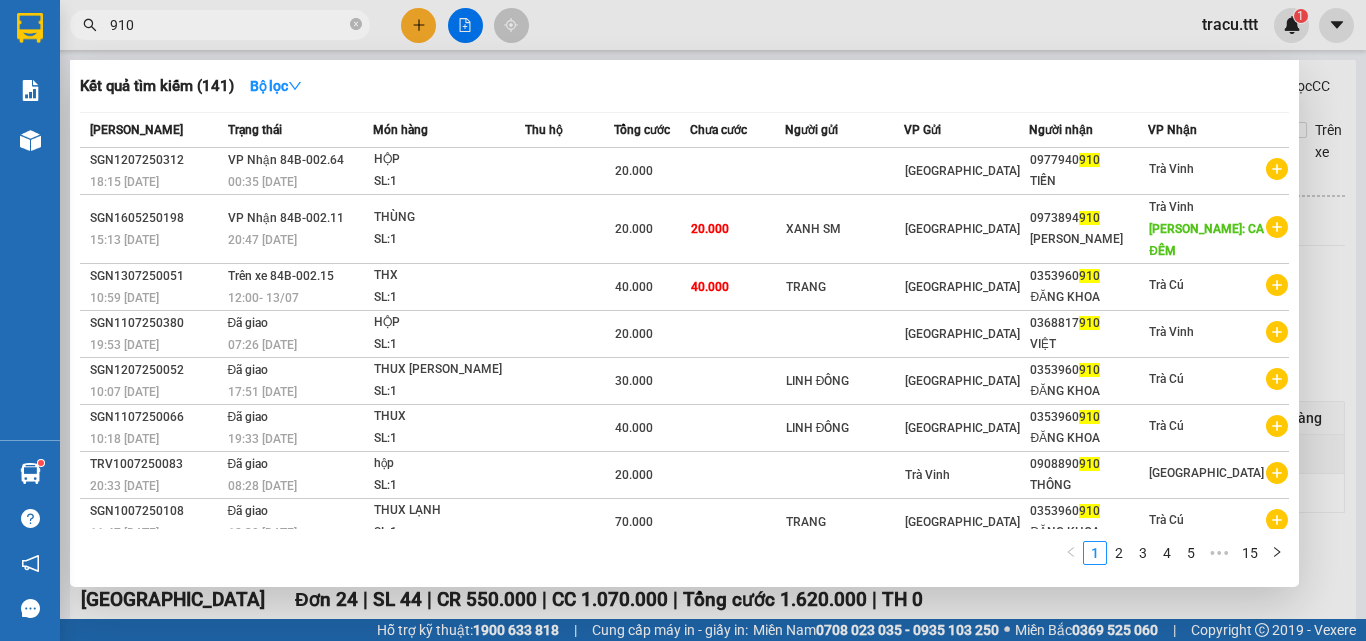 type on "910" 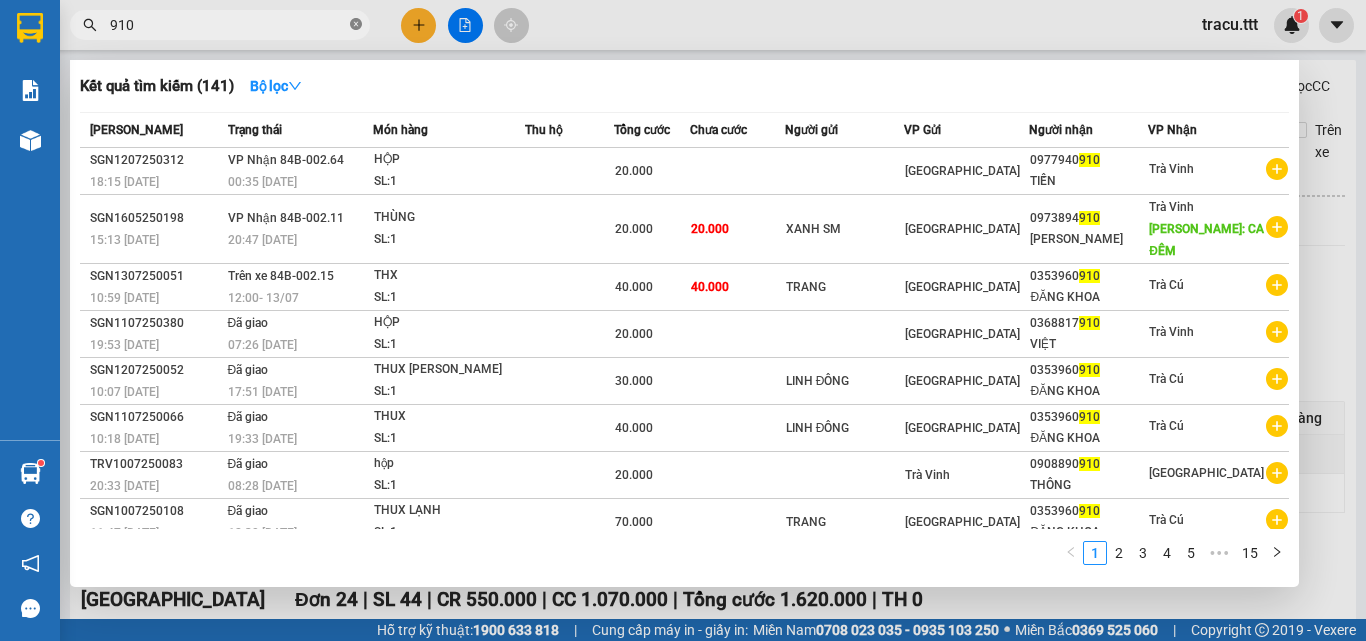 click 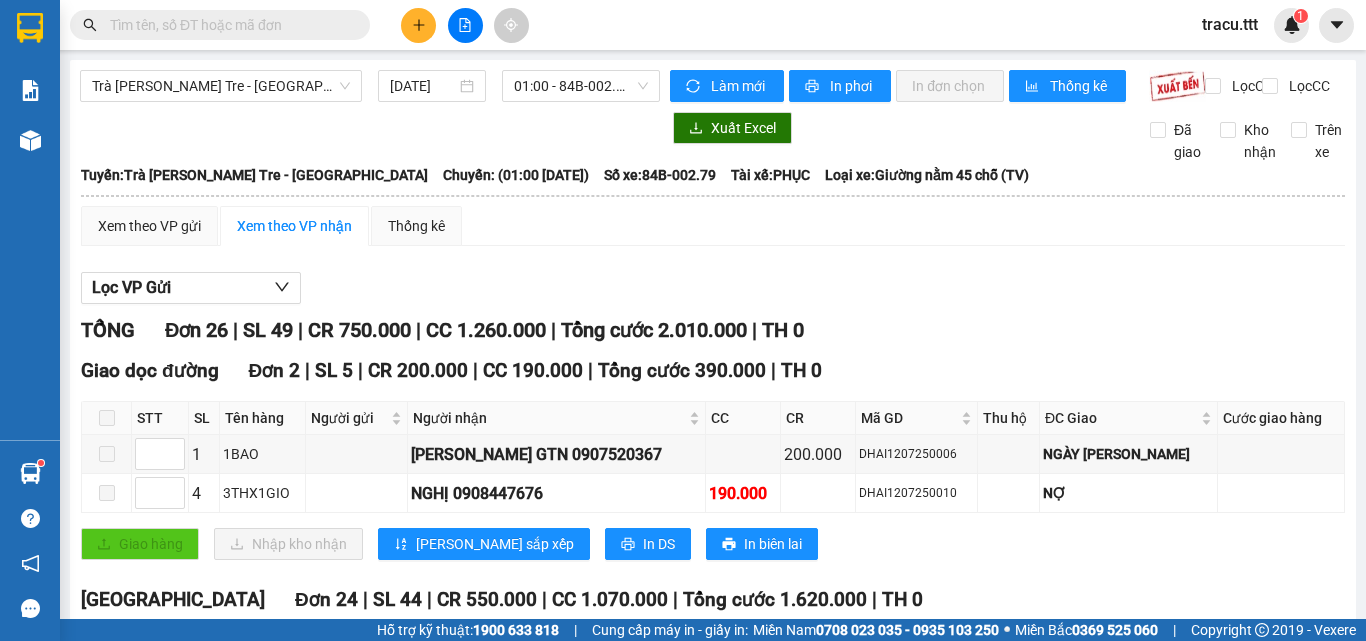 click at bounding box center [228, 25] 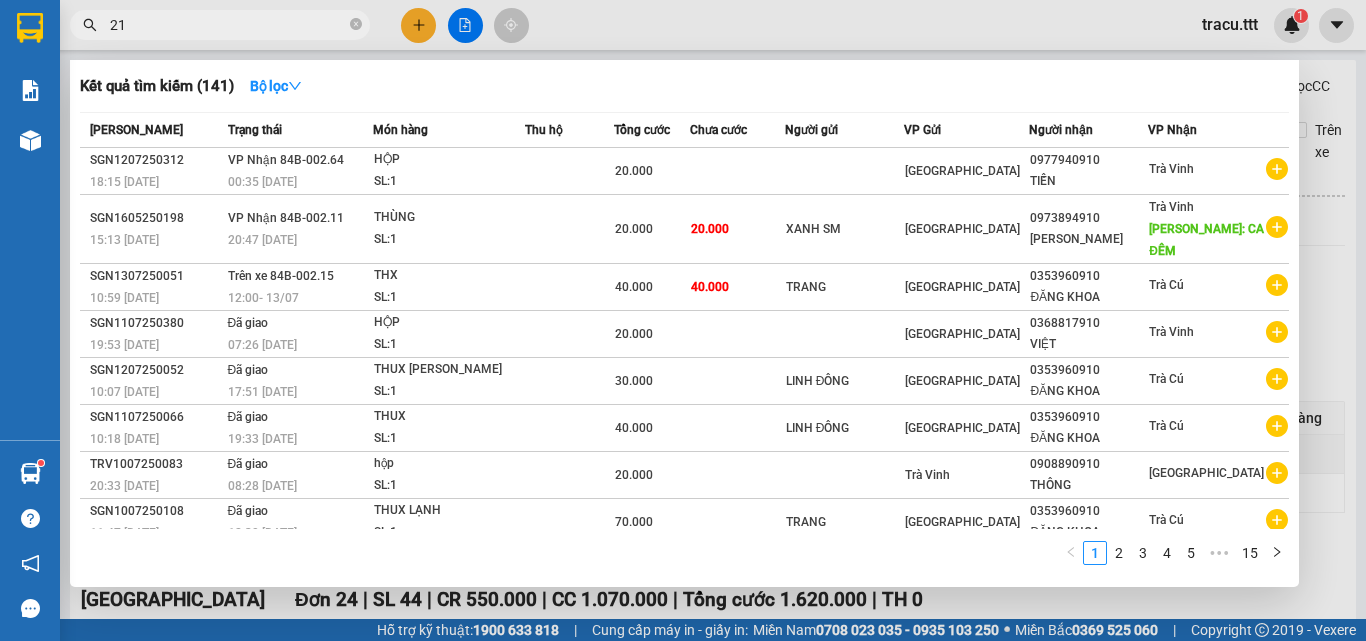 type on "2" 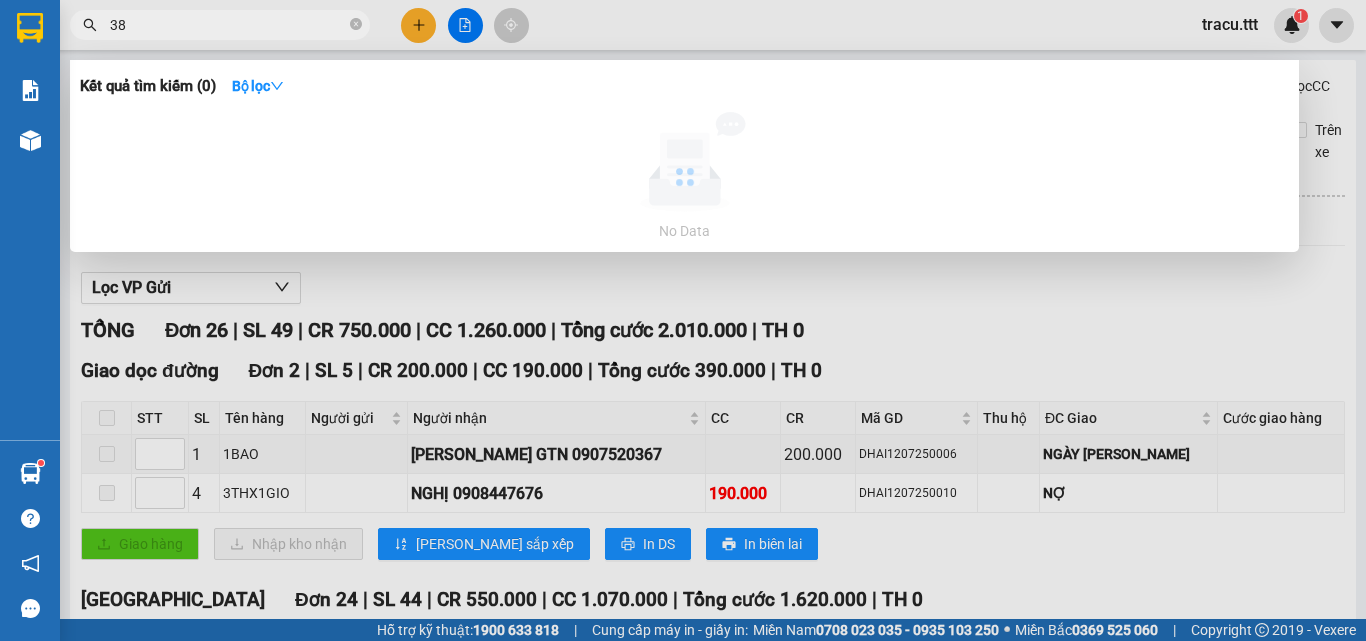 type on "3" 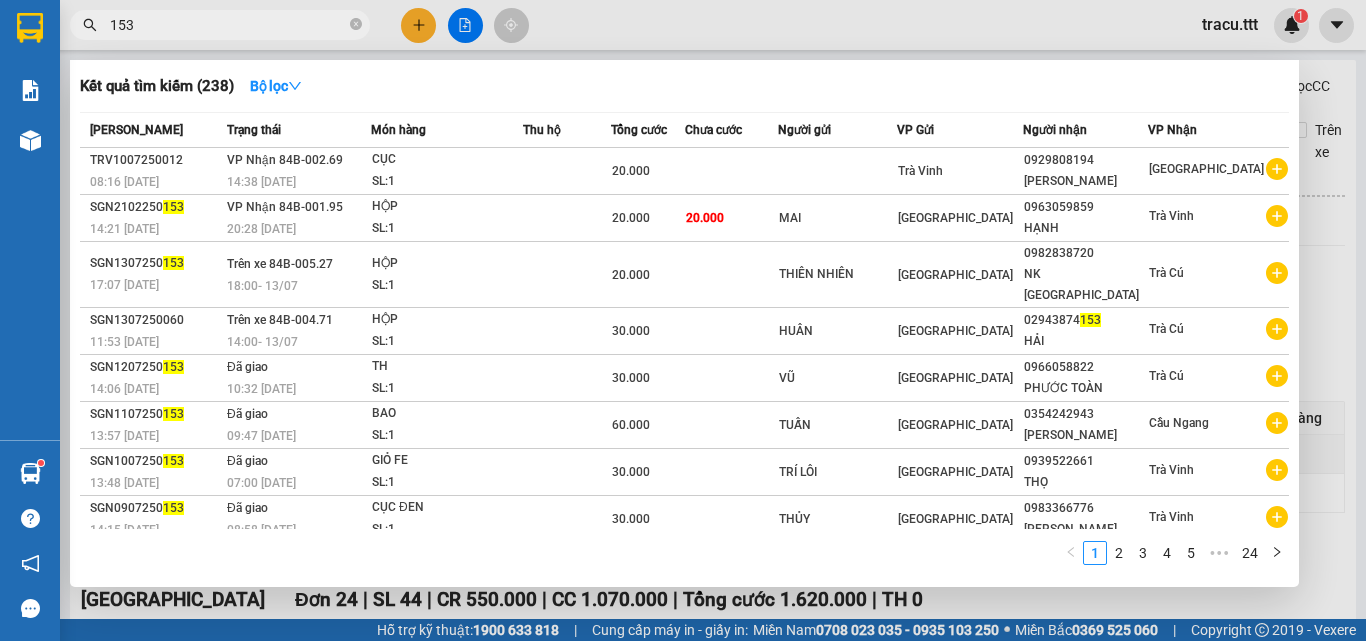 type on "153" 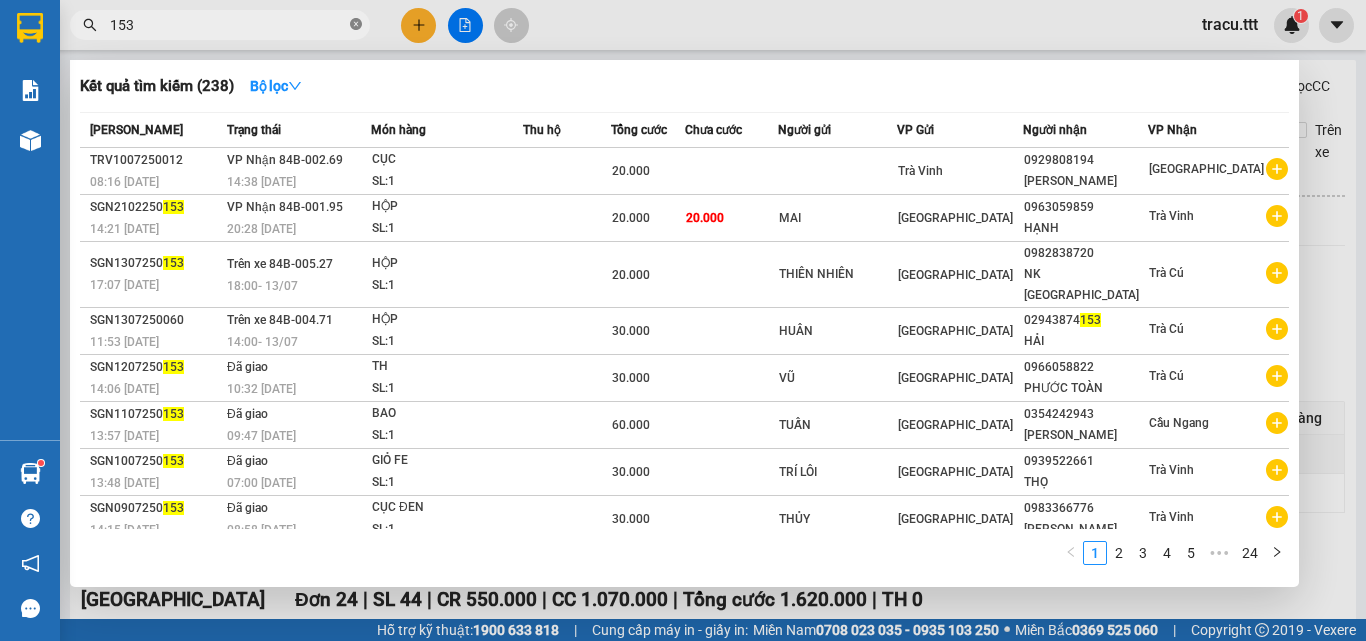 click at bounding box center [356, 25] 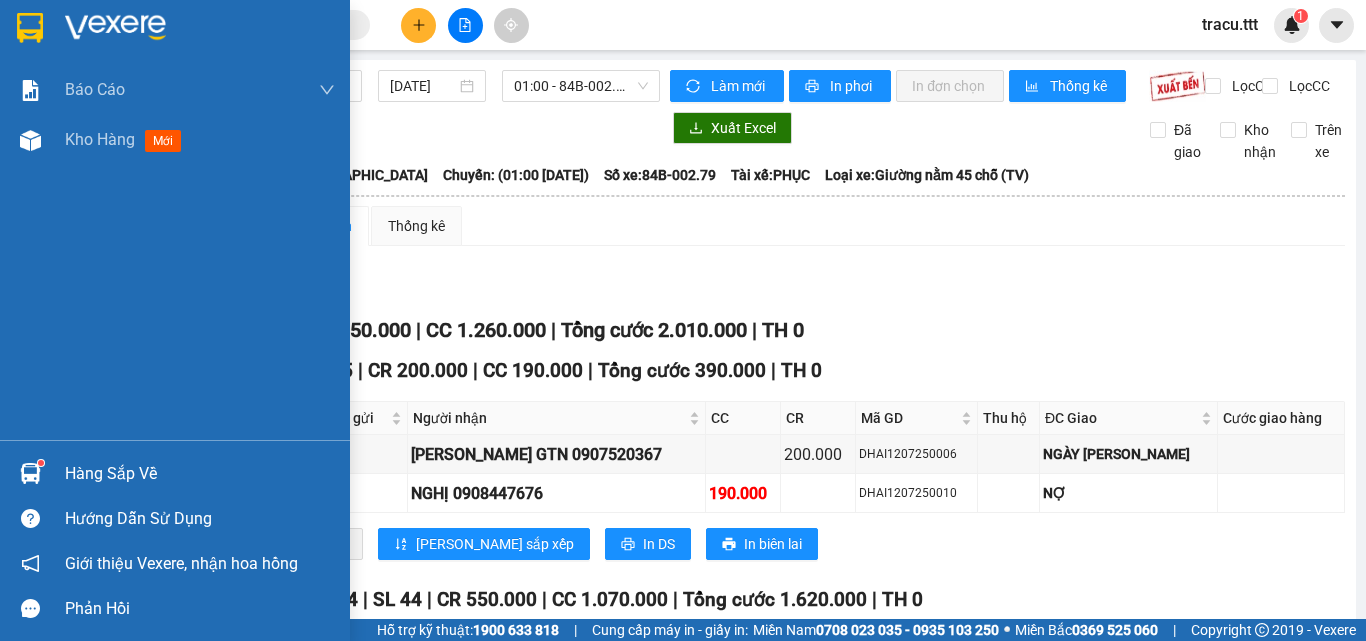click at bounding box center (30, 27) 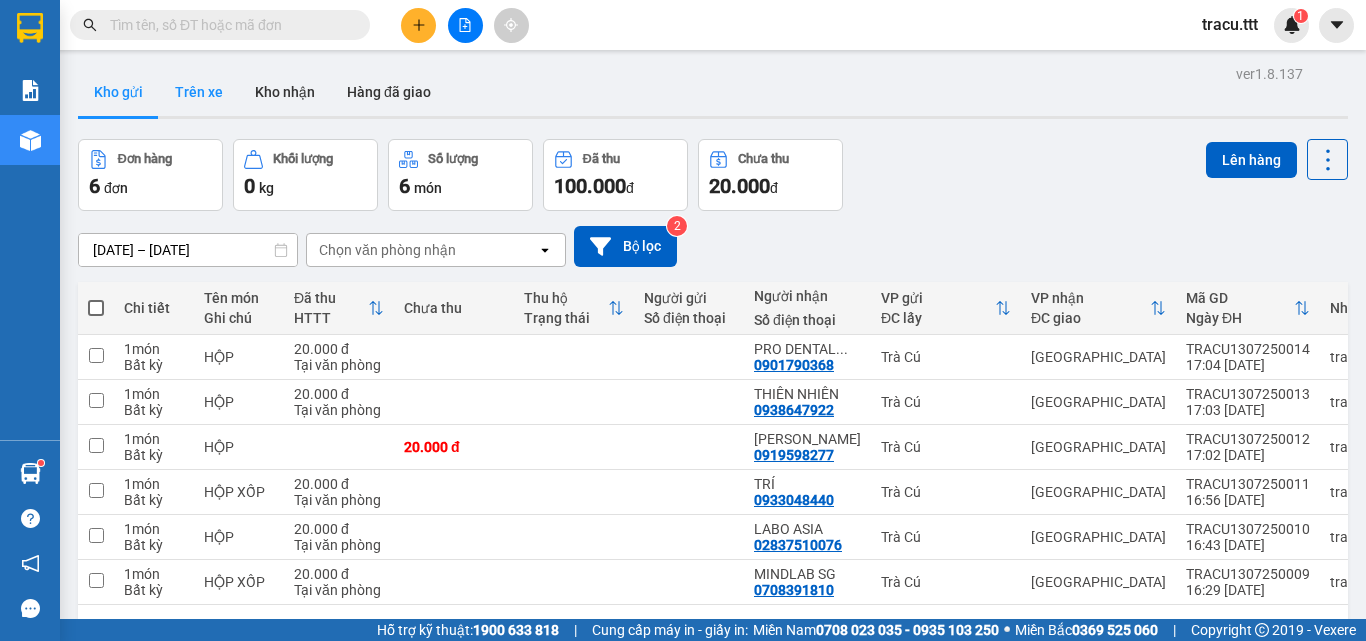 click on "Trên xe" at bounding box center (199, 92) 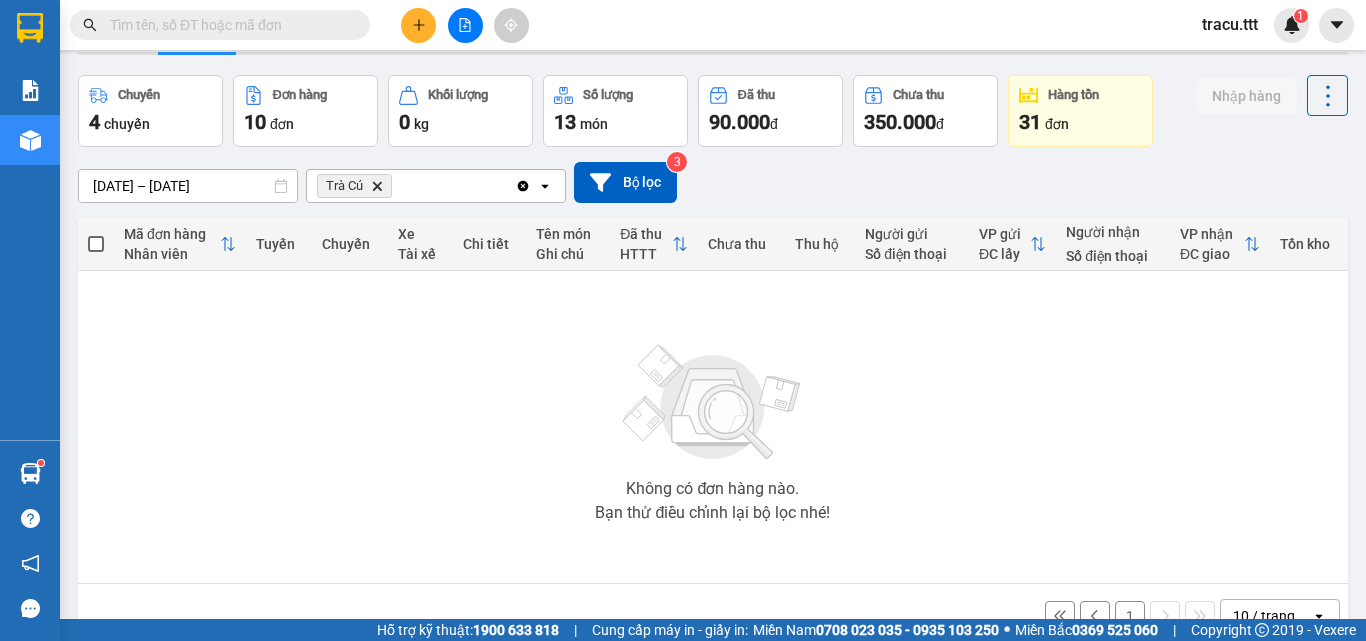 scroll, scrollTop: 111, scrollLeft: 0, axis: vertical 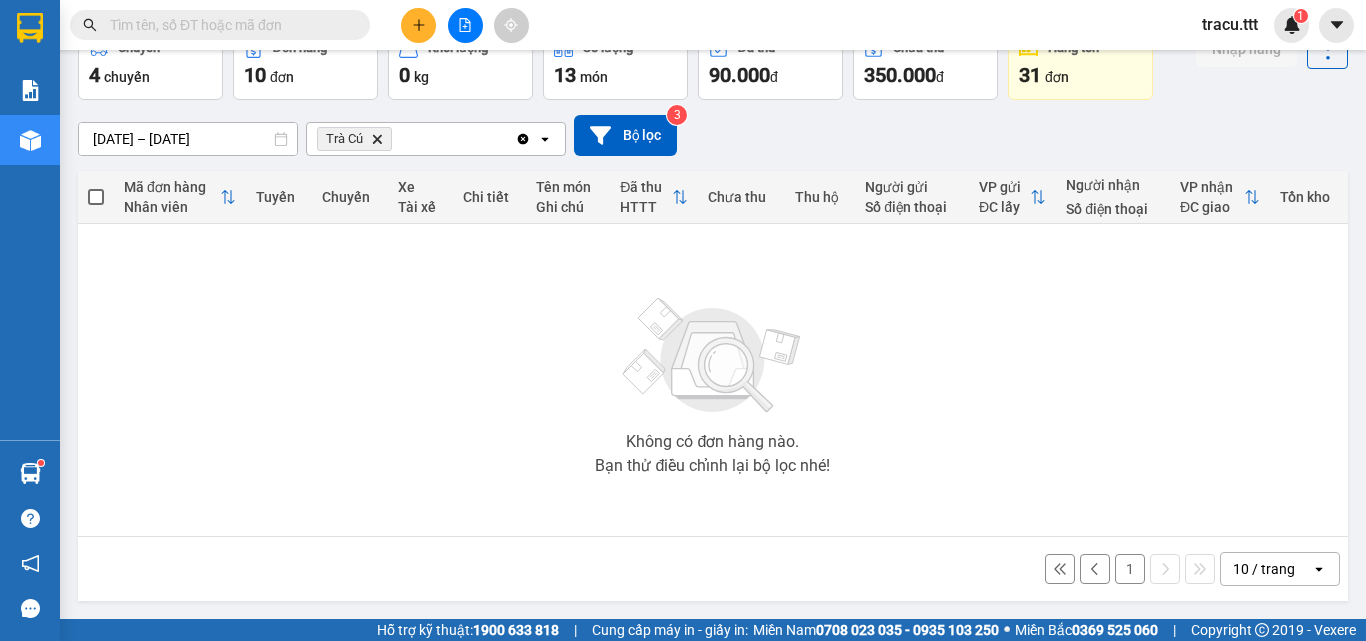 click on "1" at bounding box center (1130, 569) 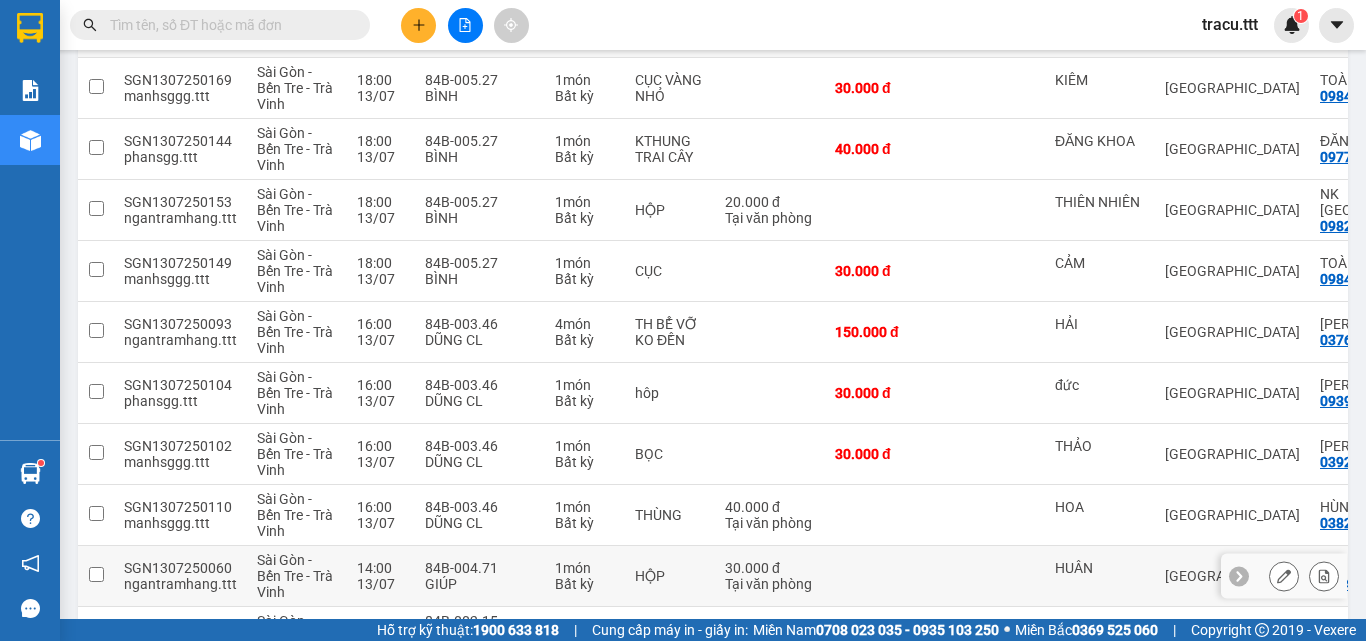 scroll, scrollTop: 416, scrollLeft: 0, axis: vertical 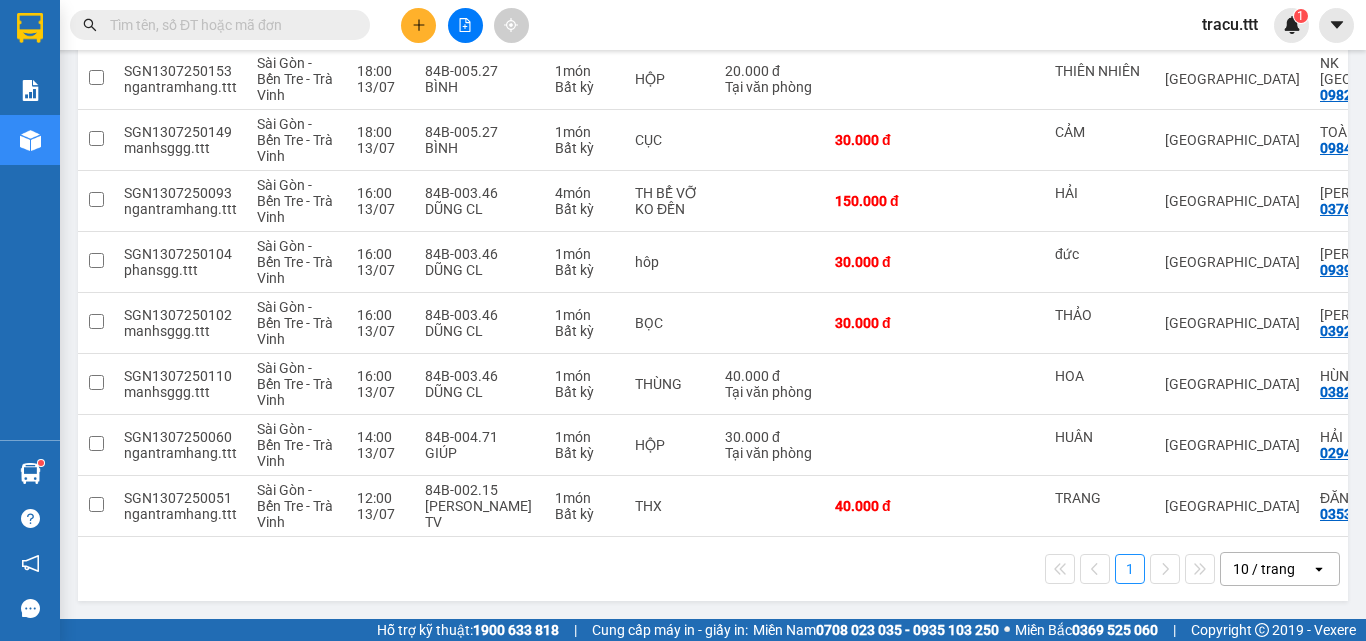 click at bounding box center (995, 506) 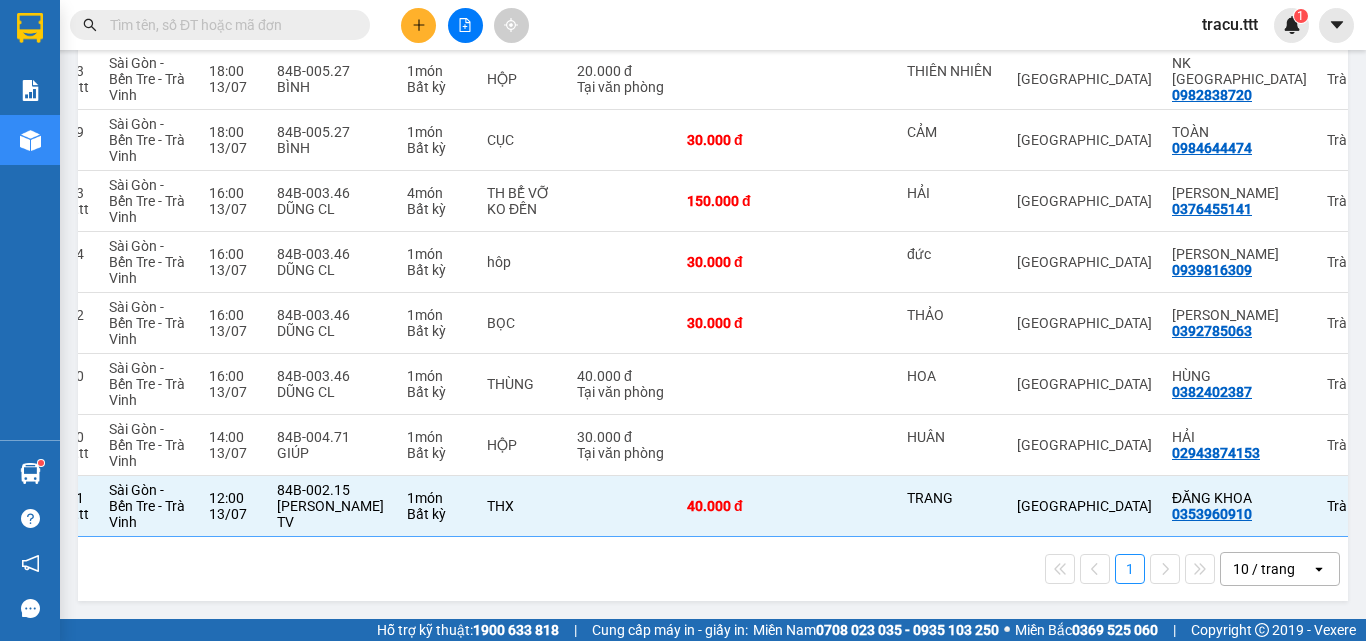 scroll, scrollTop: 0, scrollLeft: 0, axis: both 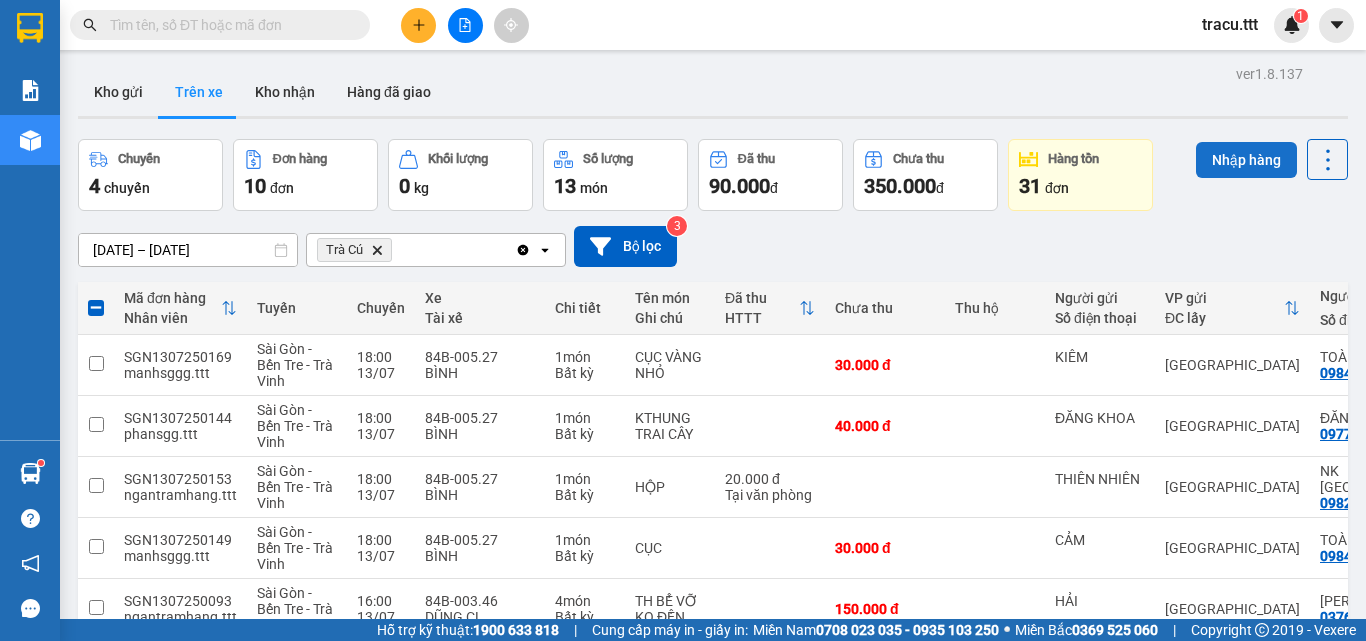 click on "Nhập hàng" at bounding box center (1246, 160) 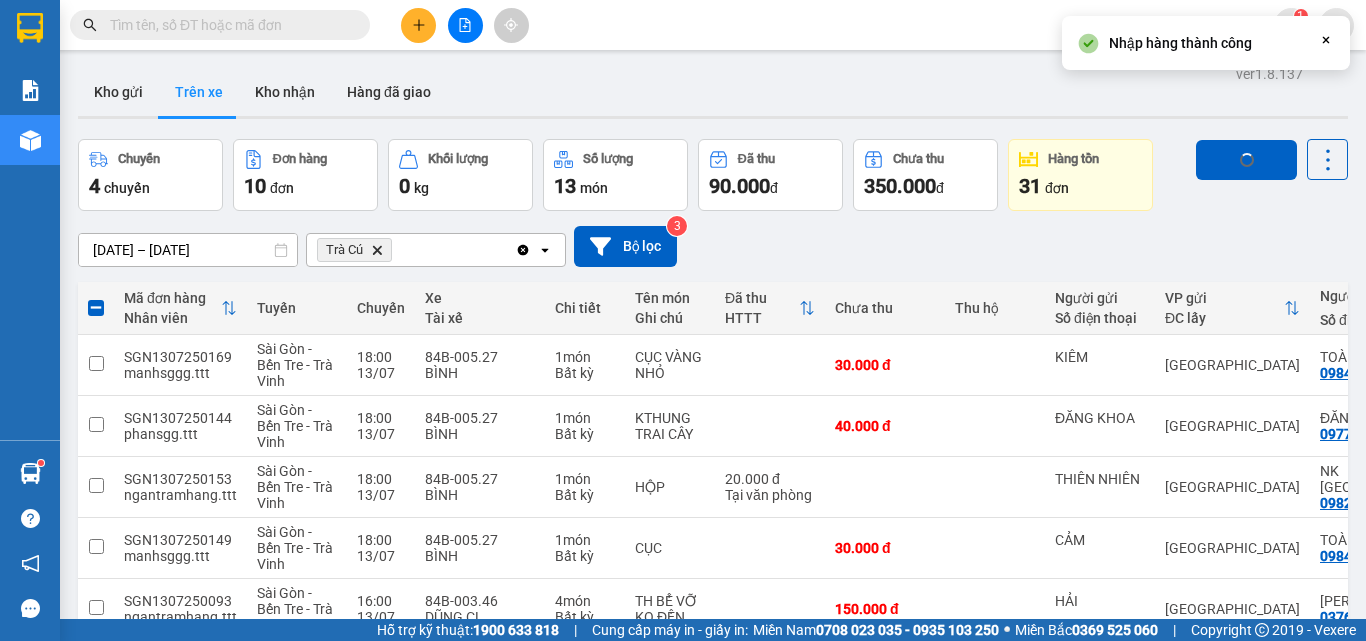 checkbox on "false" 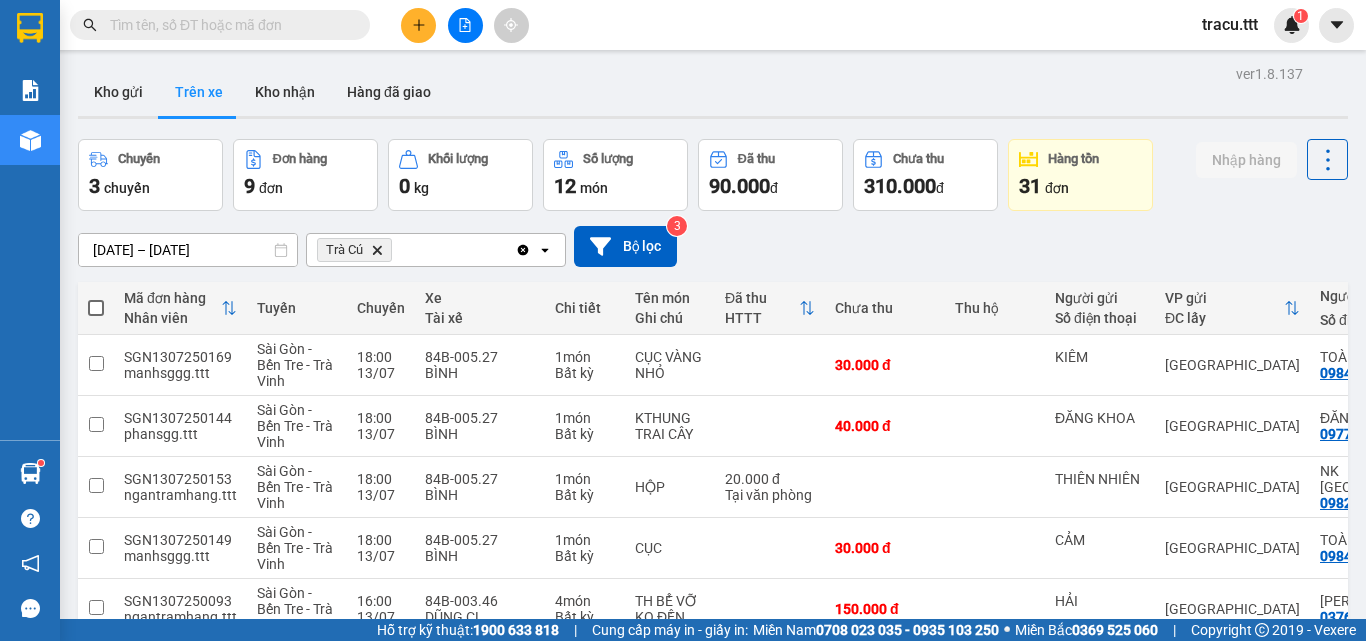 drag, startPoint x: 909, startPoint y: 249, endPoint x: 912, endPoint y: 237, distance: 12.369317 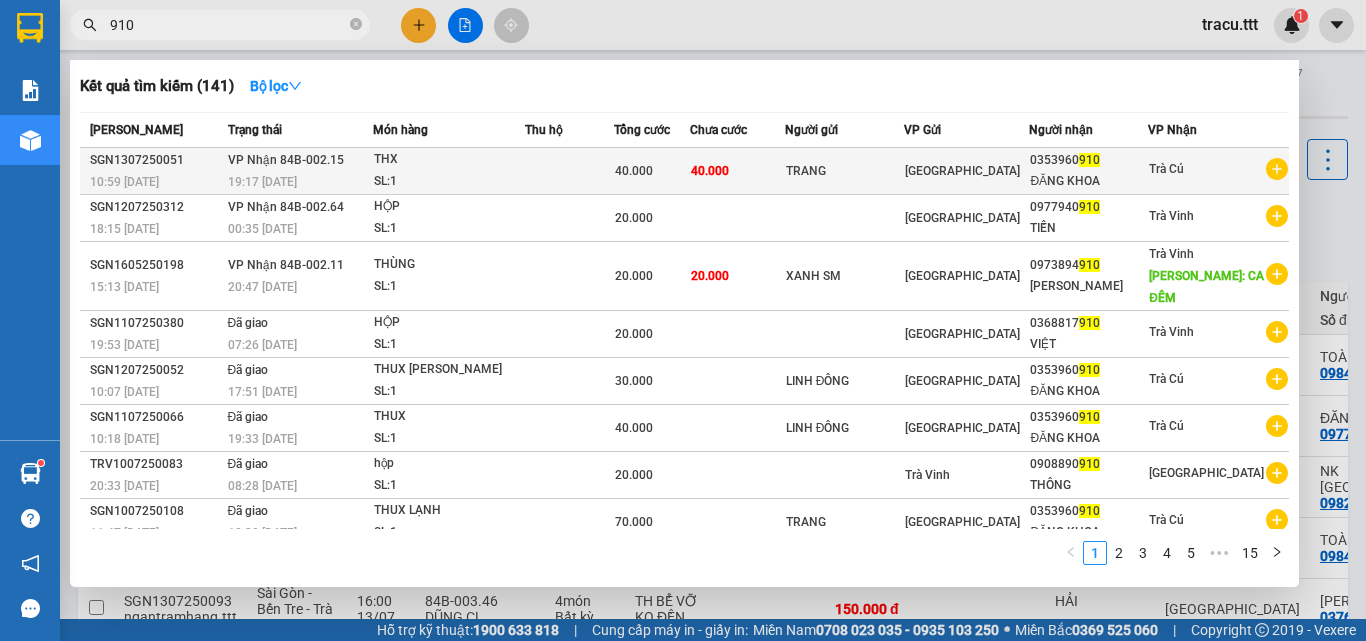 type on "910" 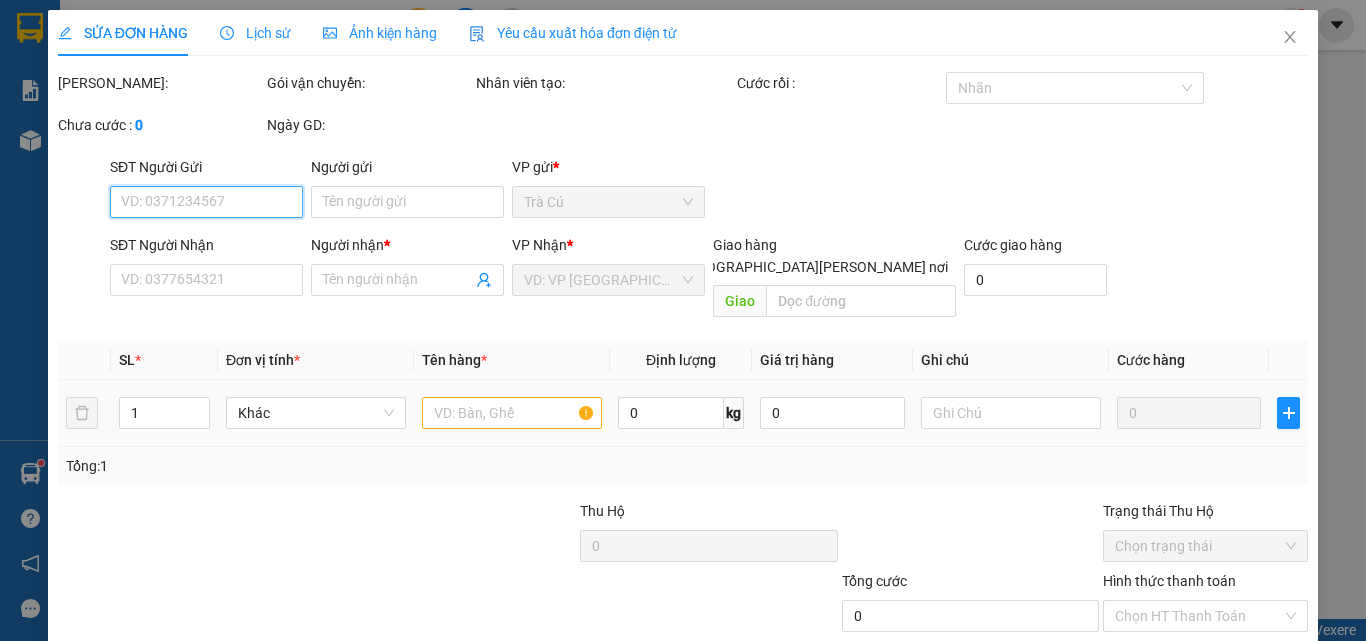 type on "TRANG" 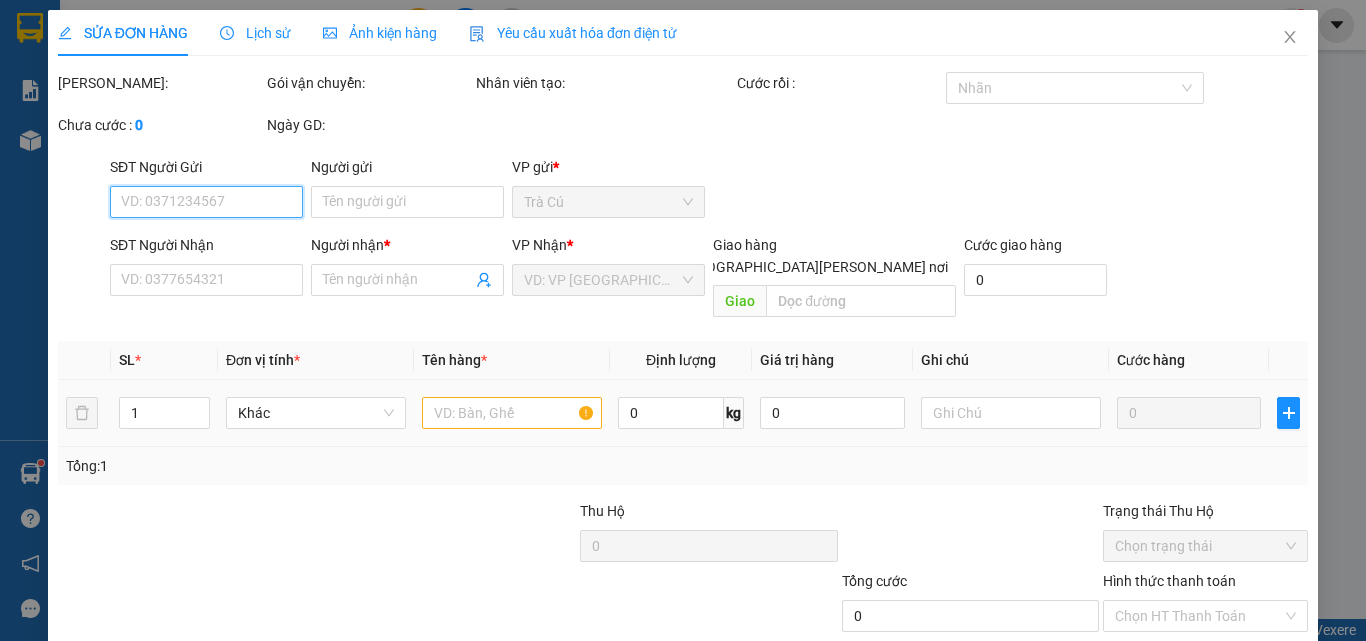 type on "ĐĂNG KHOA" 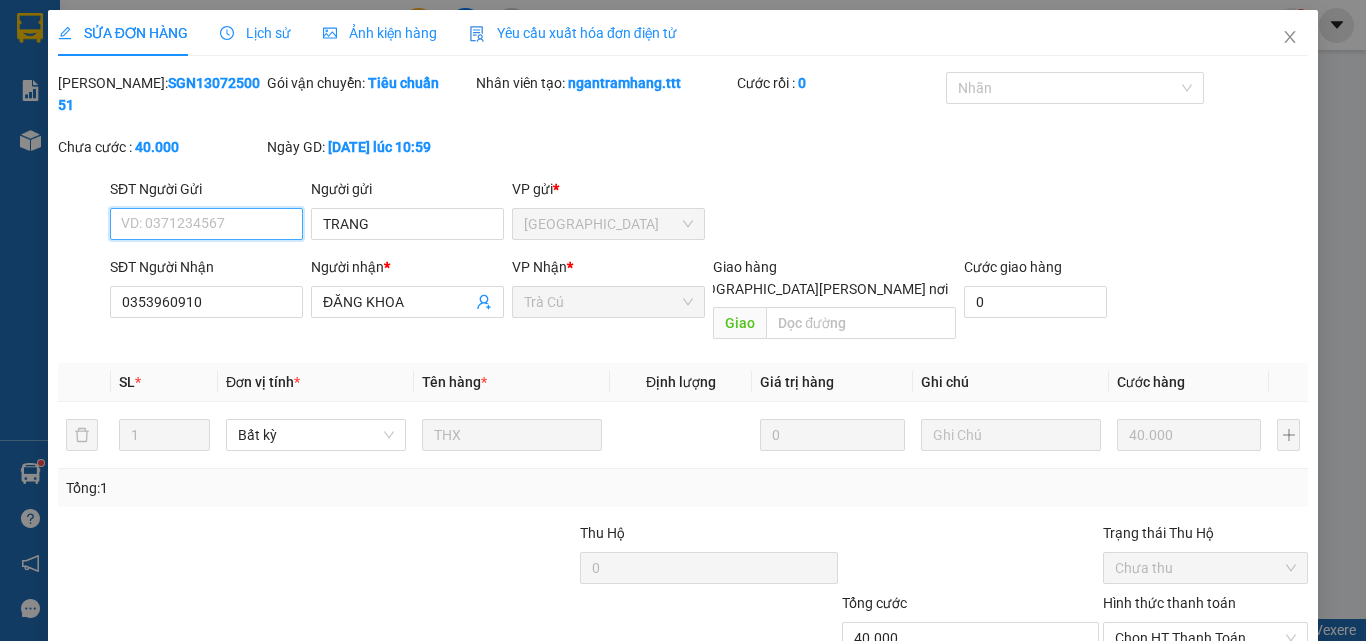 scroll, scrollTop: 103, scrollLeft: 0, axis: vertical 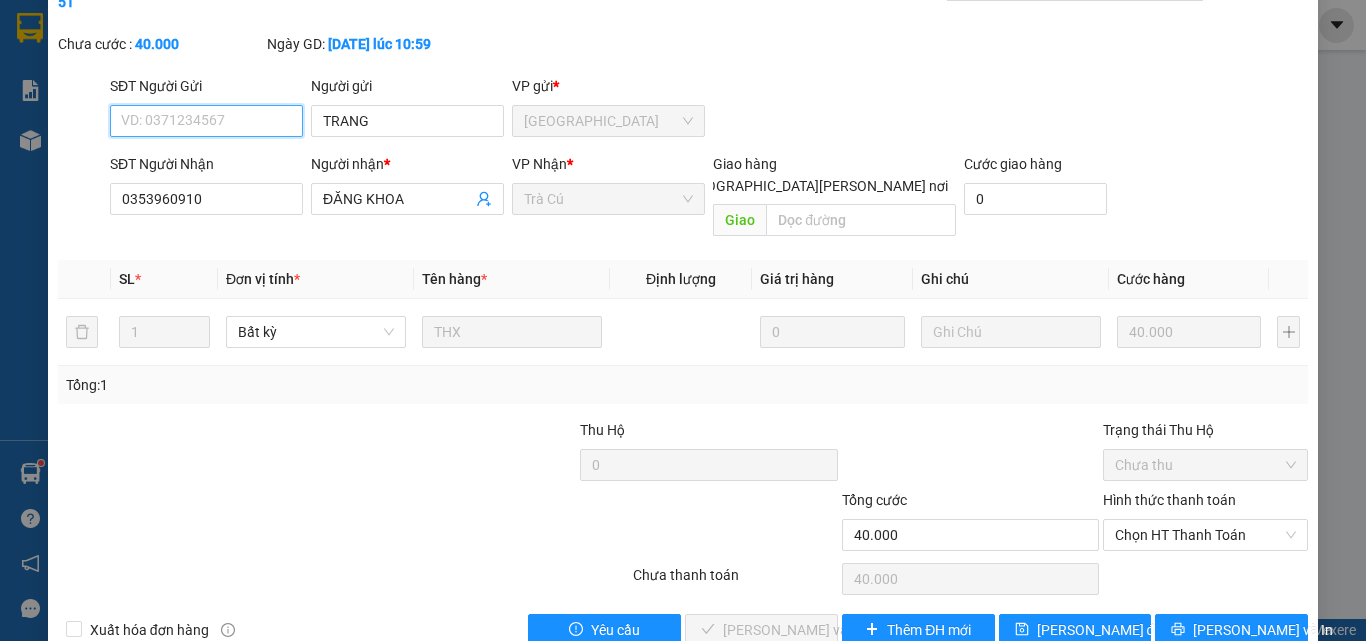 click on "Chọn HT Thanh Toán" at bounding box center [1205, 535] 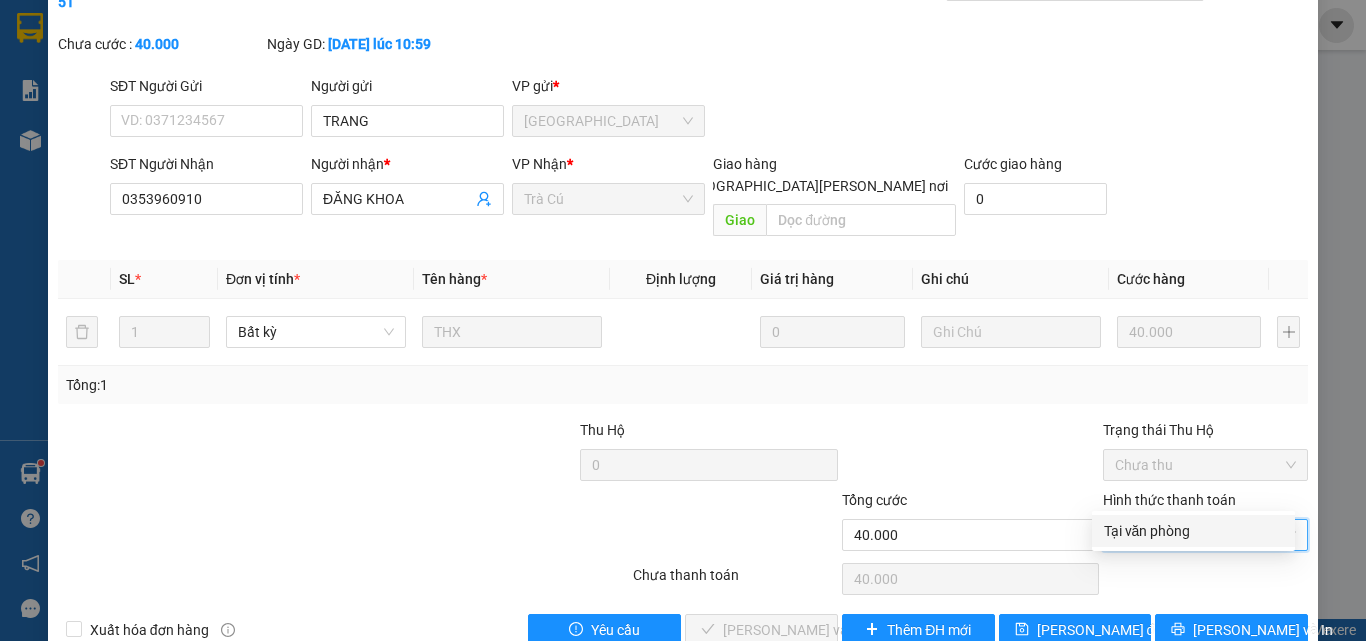 click on "Tại văn phòng" at bounding box center (1193, 531) 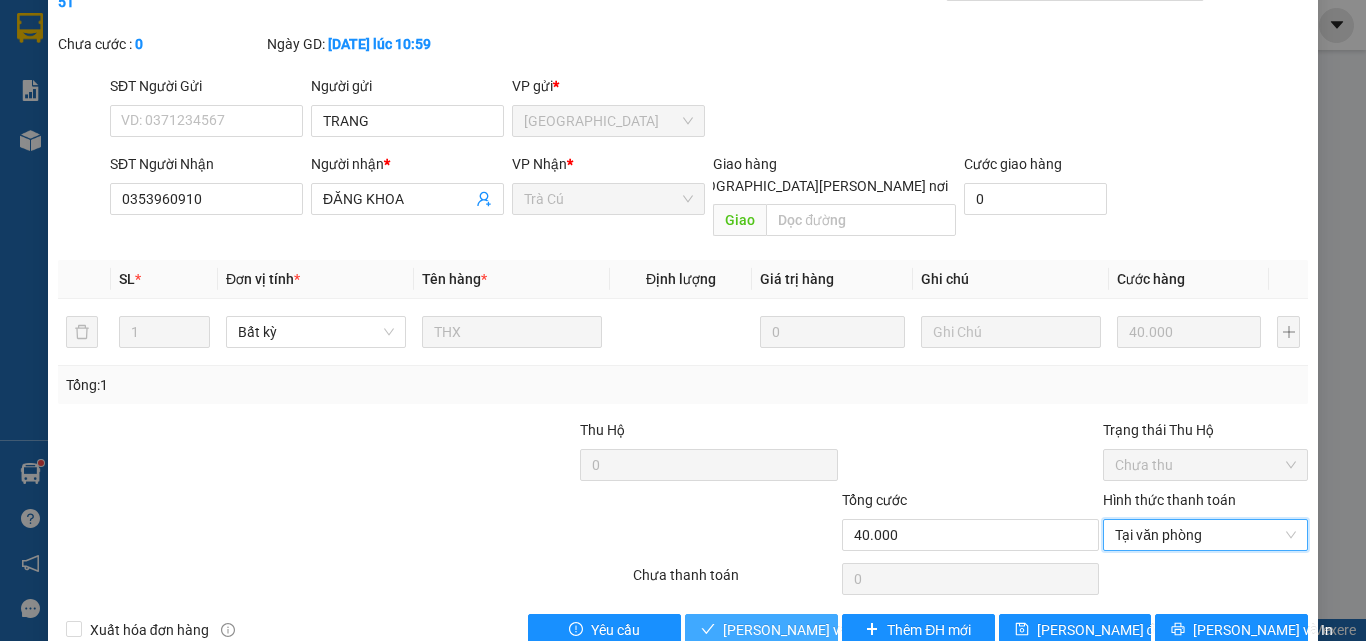 click on "[PERSON_NAME] và [PERSON_NAME] hàng" at bounding box center [761, 630] 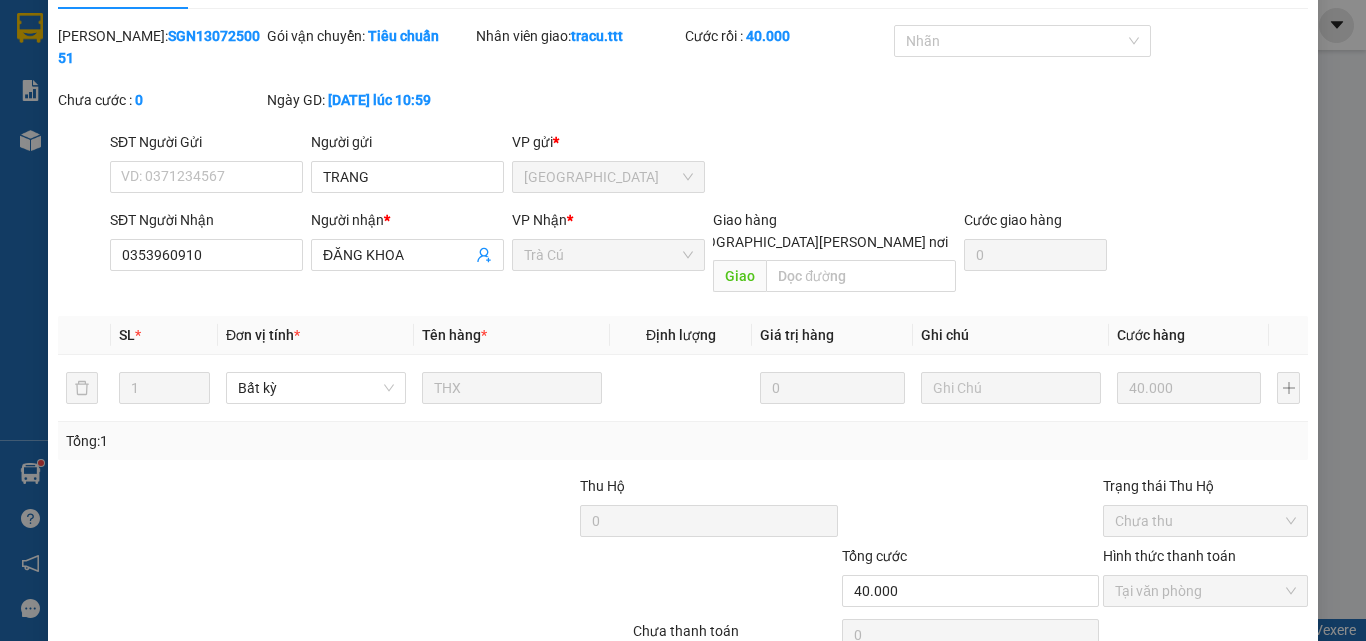 scroll, scrollTop: 0, scrollLeft: 0, axis: both 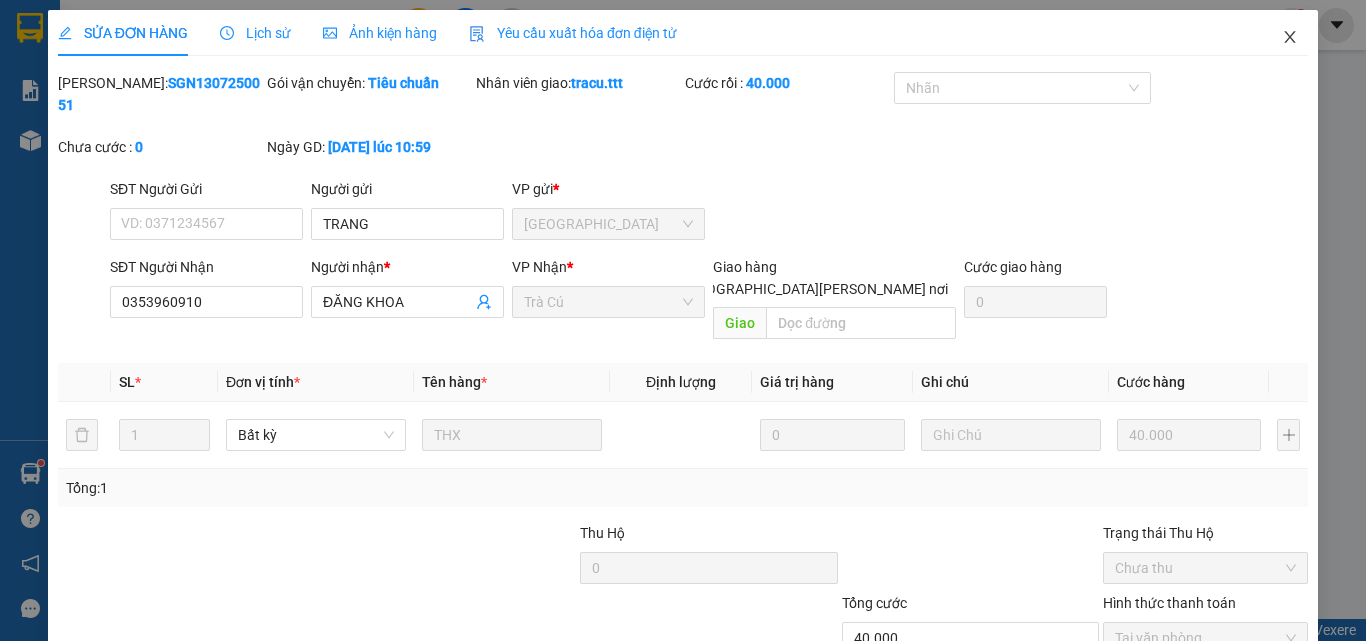 click at bounding box center [1290, 38] 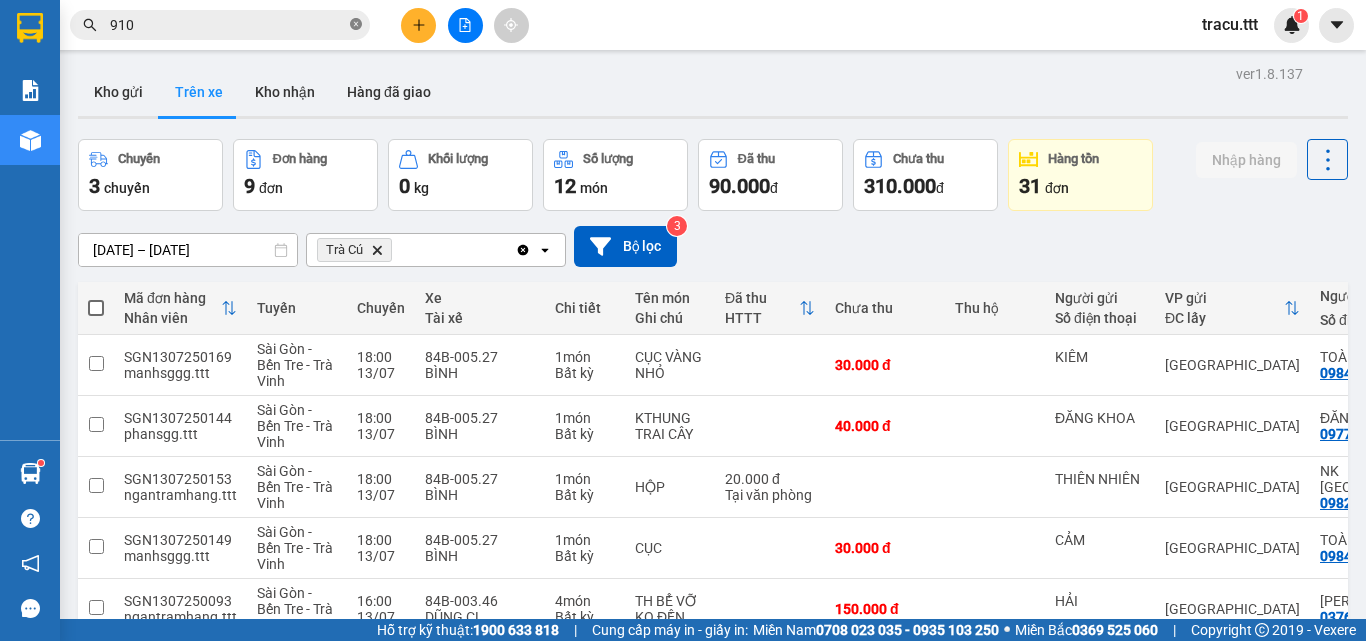 click 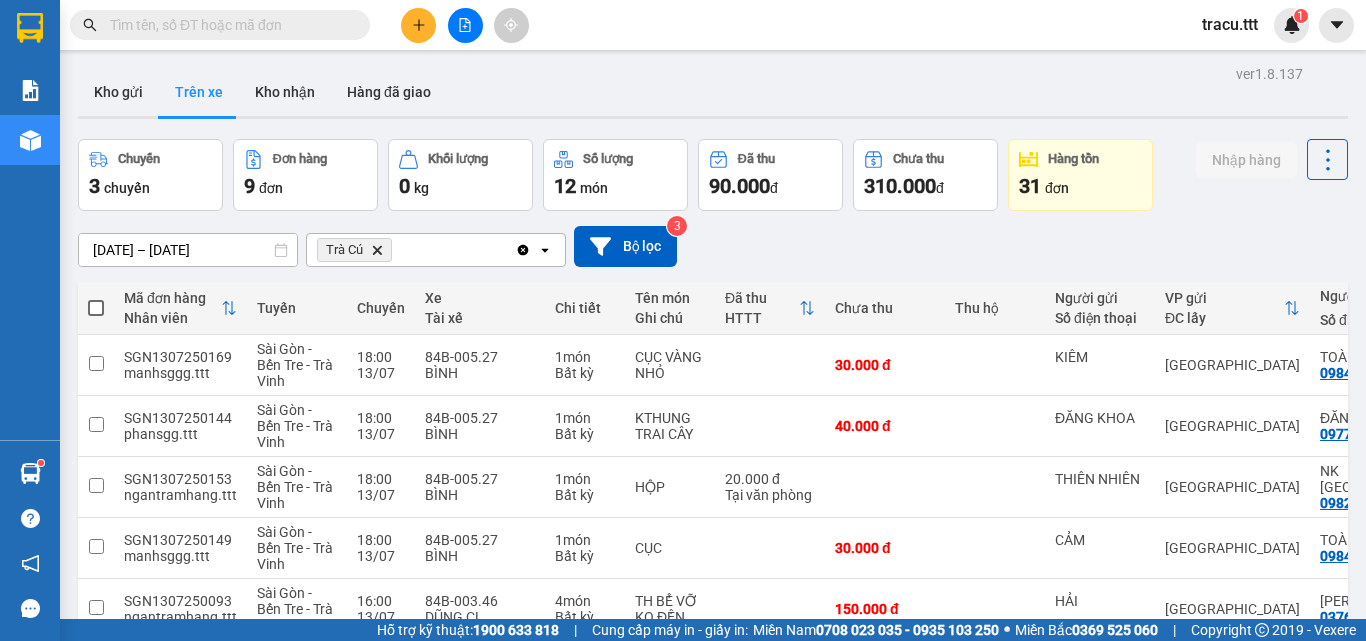 click on "Kho gửi Trên xe Kho nhận Hàng đã giao" at bounding box center [713, 94] 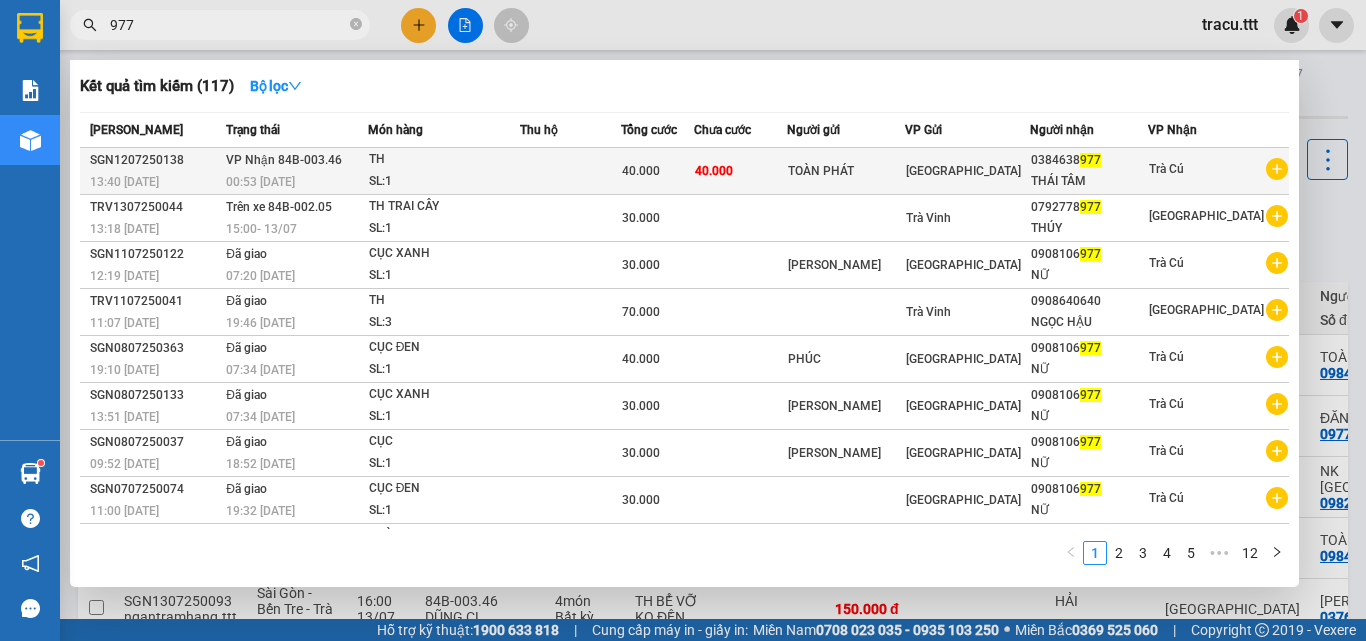 type on "977" 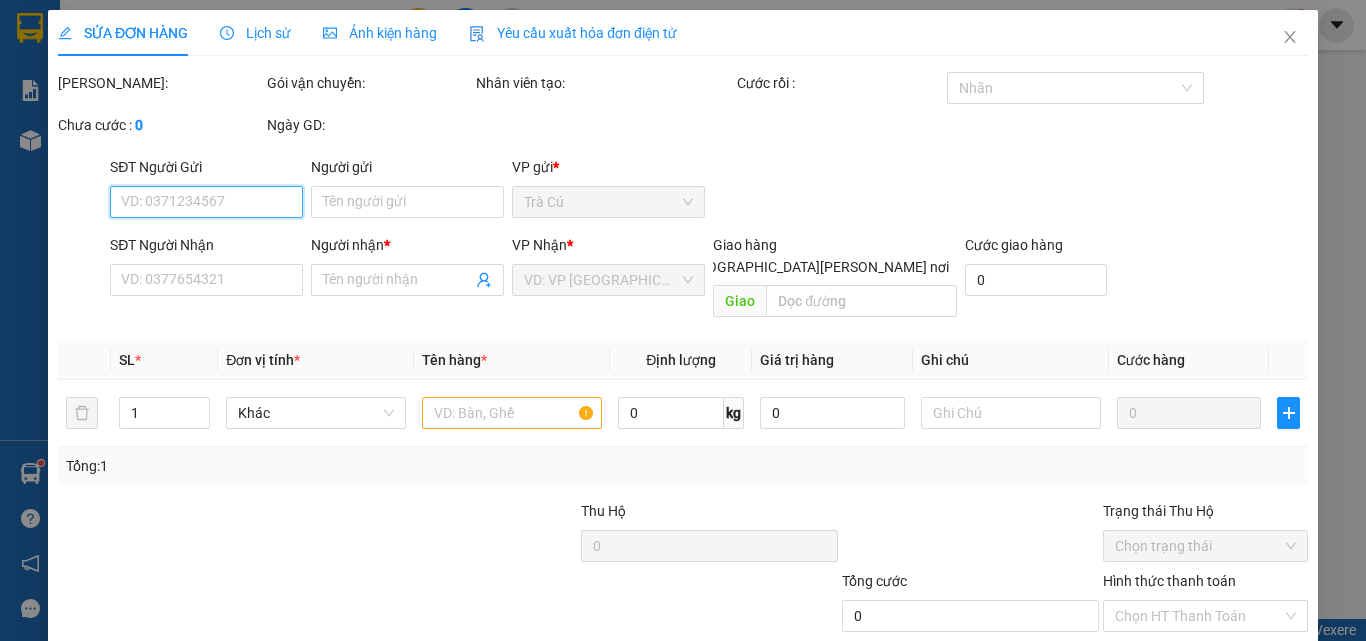type on "TOÀN PHÁT" 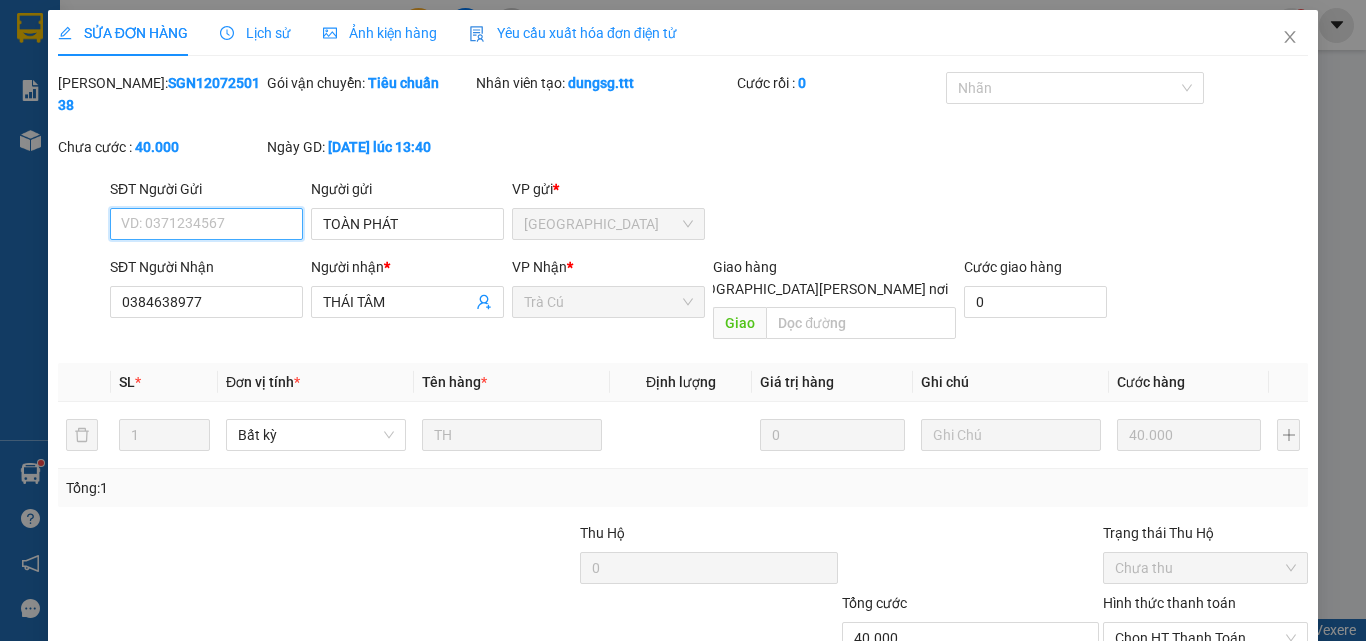 scroll, scrollTop: 93, scrollLeft: 0, axis: vertical 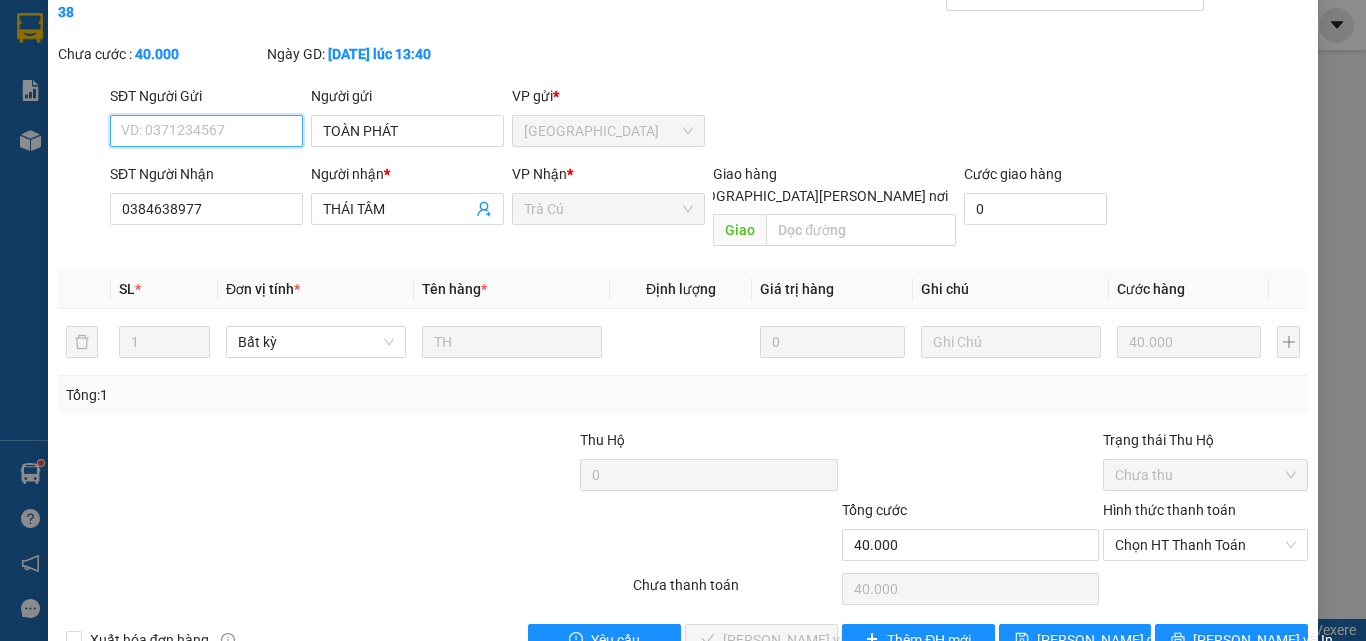 click on "Chọn HT Thanh Toán" at bounding box center [1205, 545] 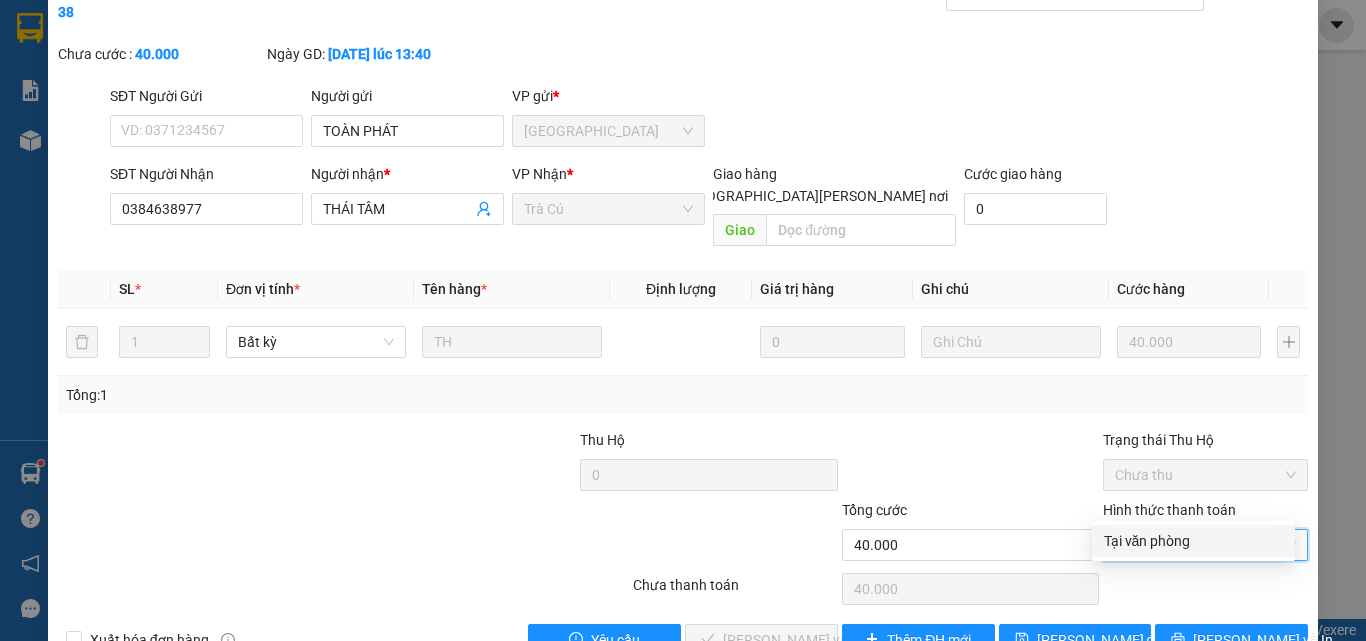 click on "Tại văn phòng" at bounding box center (1193, 541) 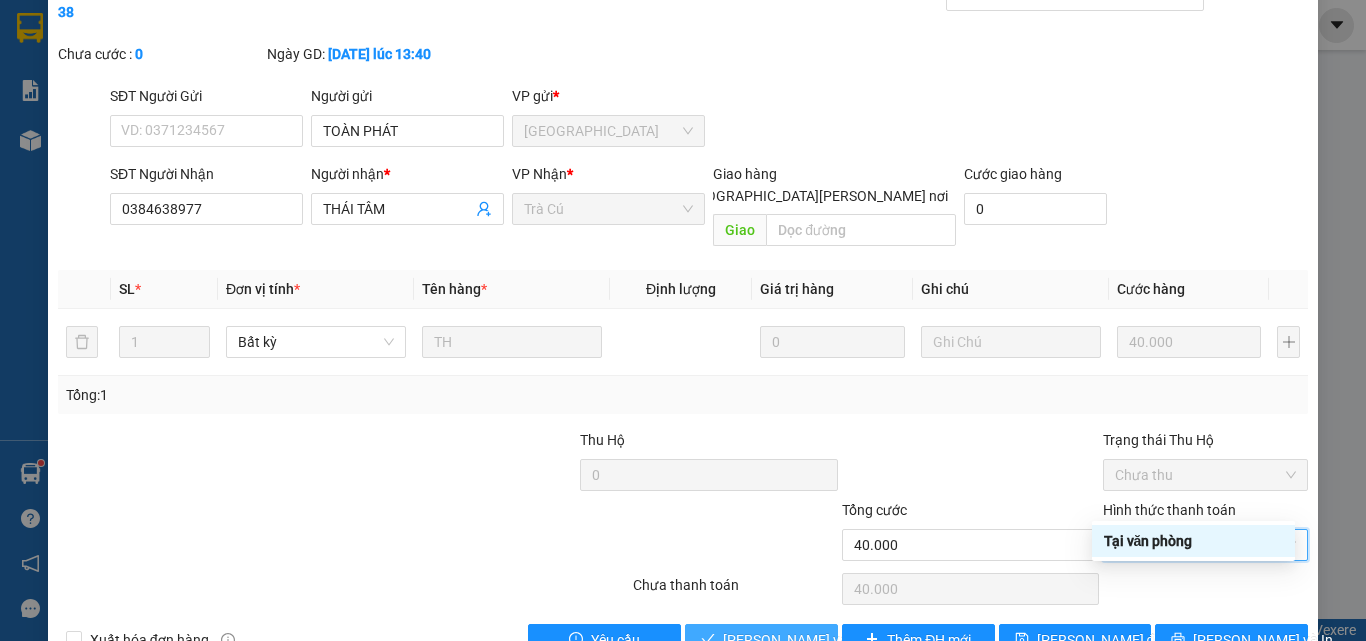 type on "0" 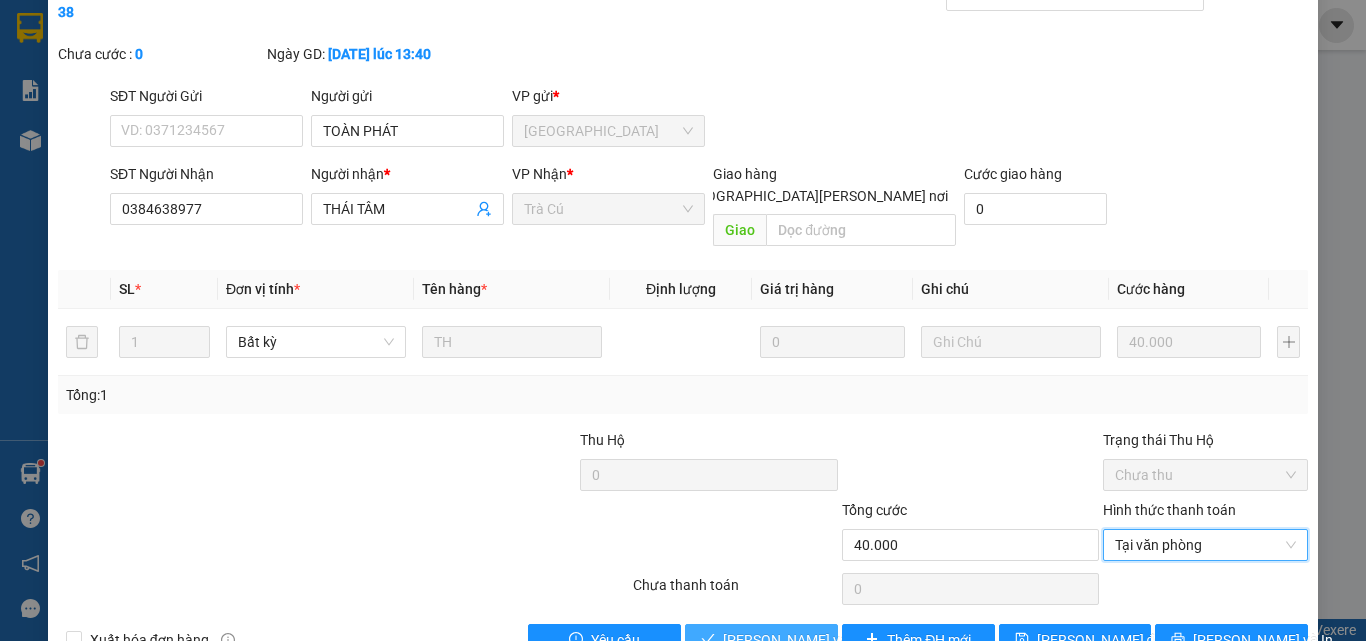 click on "[PERSON_NAME] và [PERSON_NAME] hàng" at bounding box center (858, 640) 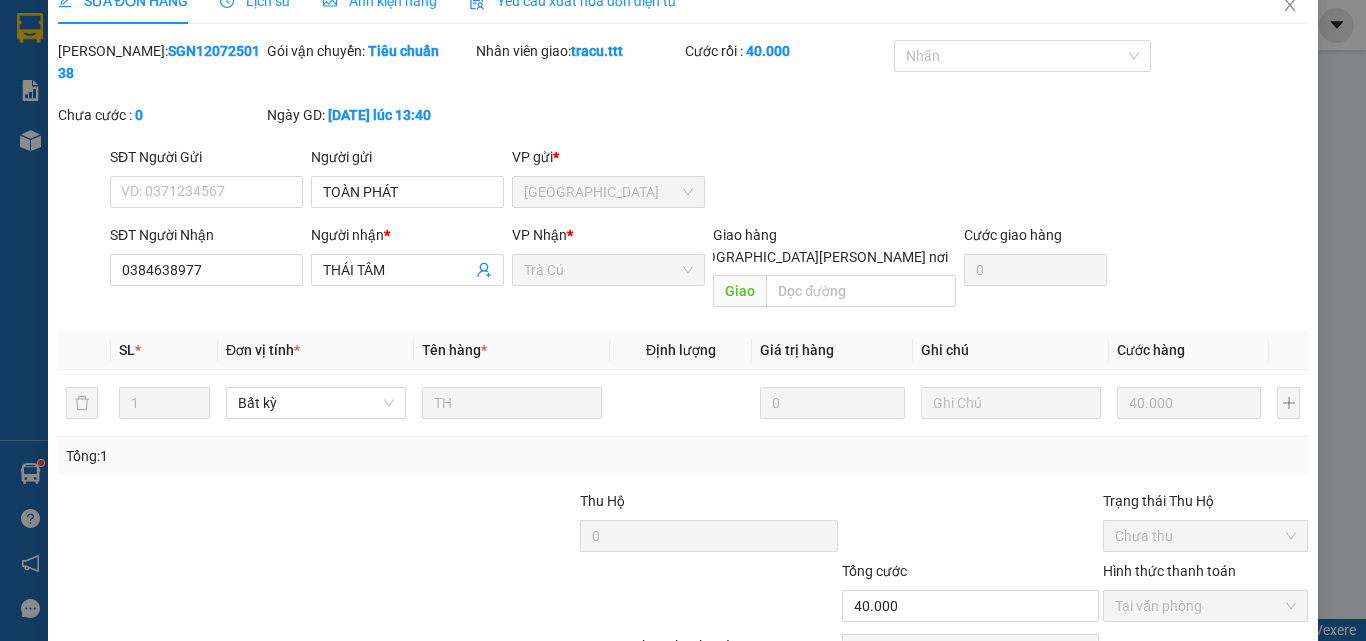 scroll, scrollTop: 0, scrollLeft: 0, axis: both 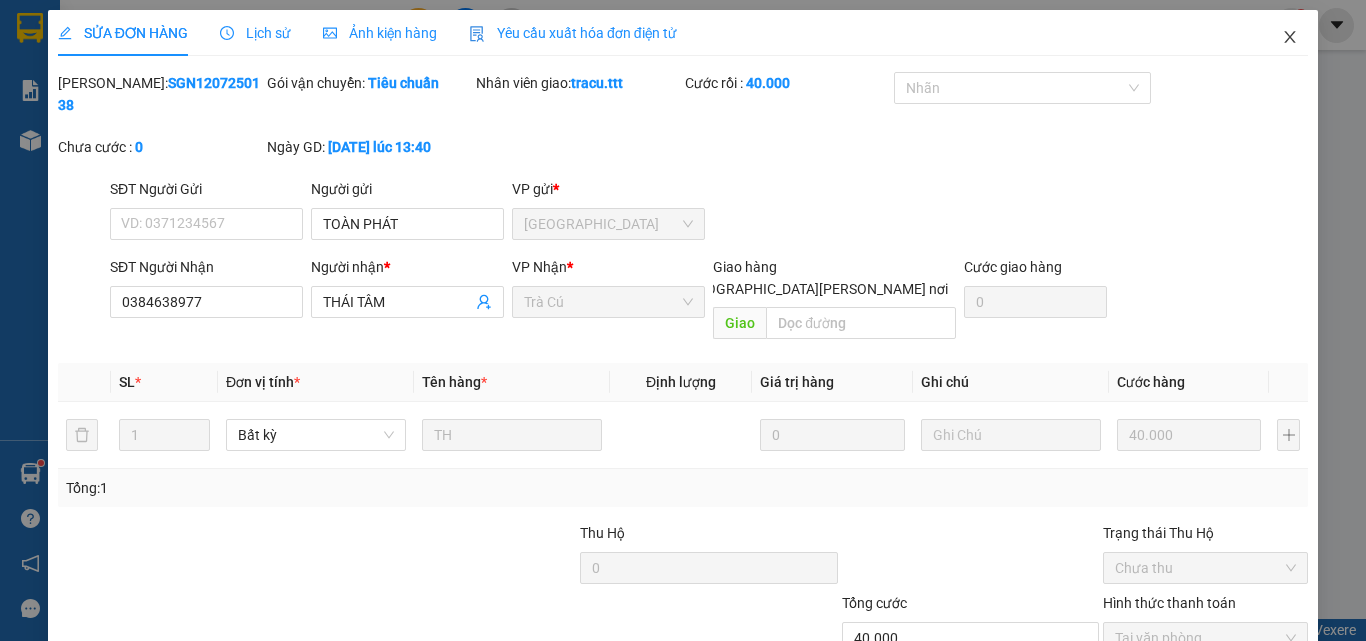 click 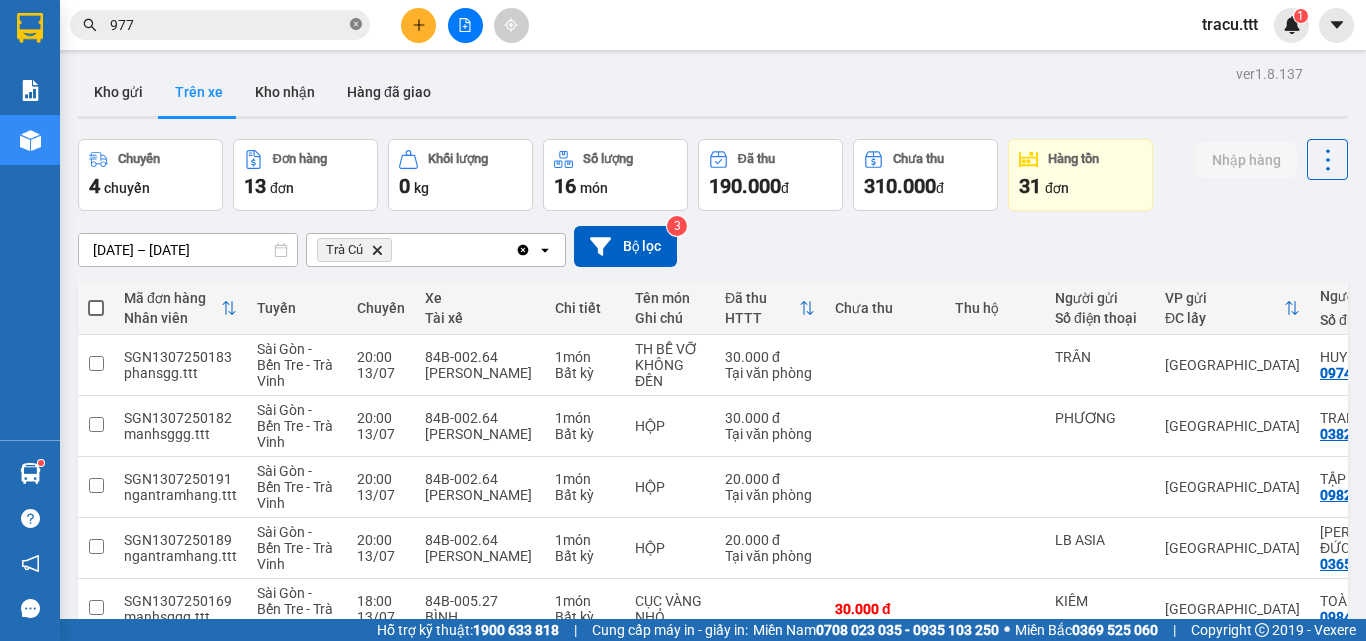 click 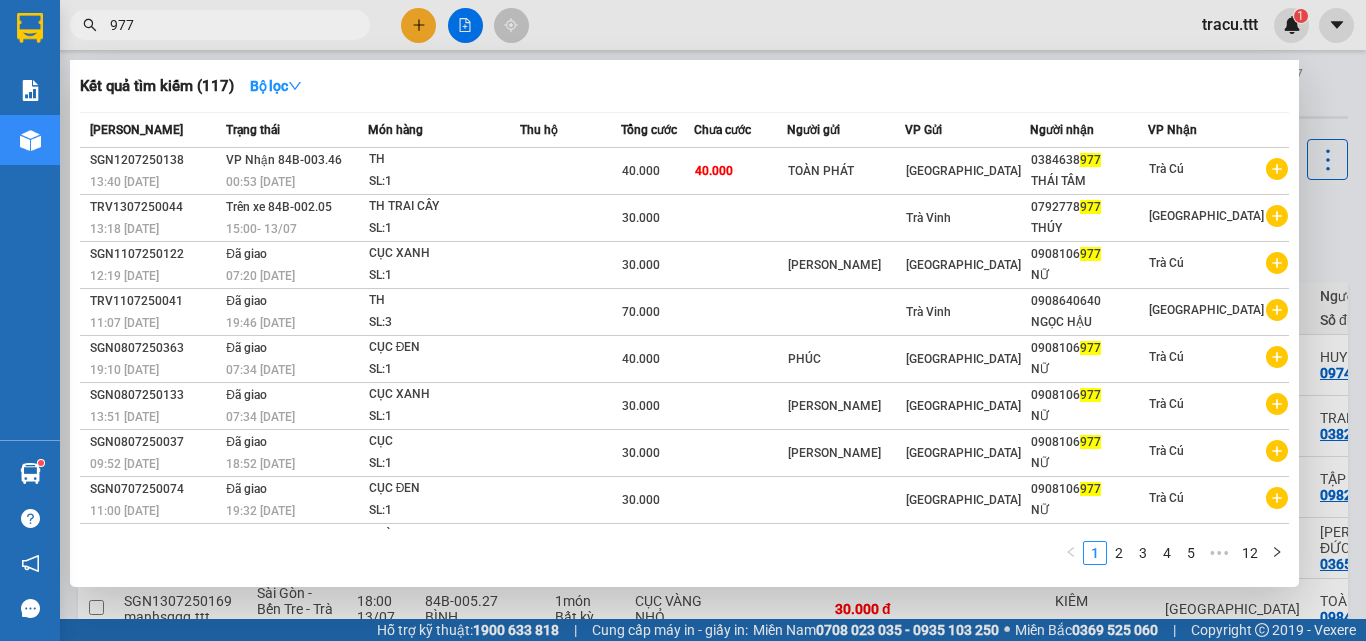 type 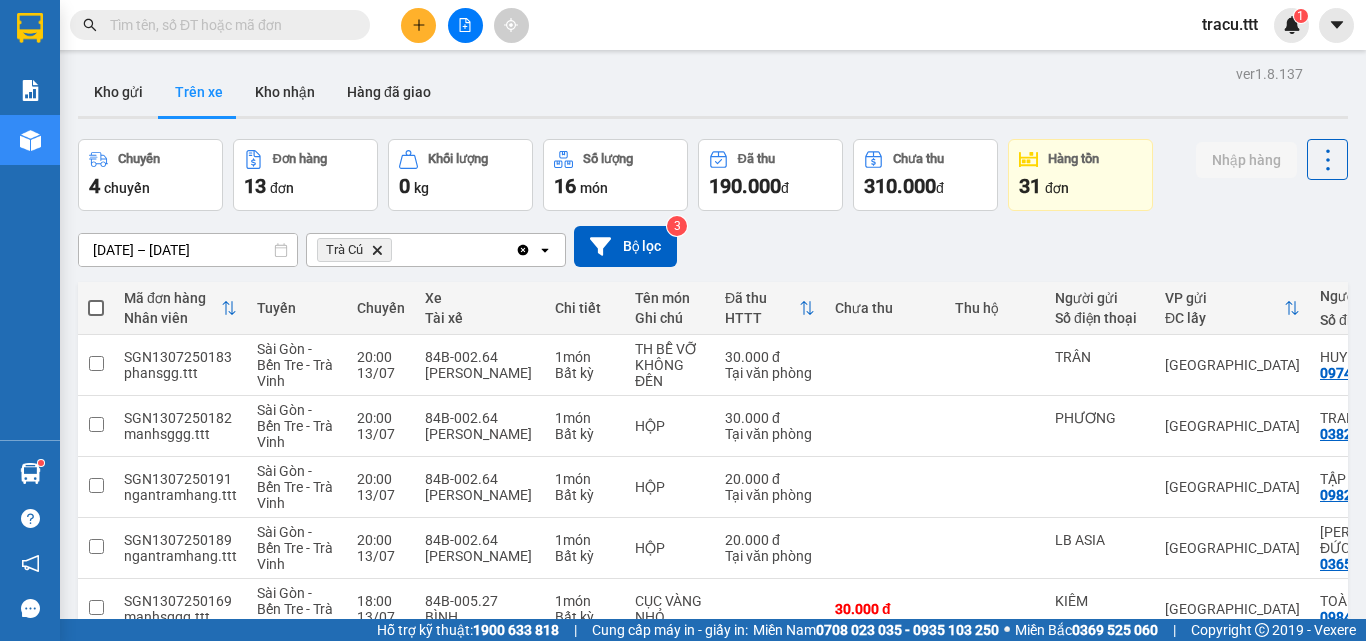 drag, startPoint x: 655, startPoint y: 77, endPoint x: 773, endPoint y: 40, distance: 123.66487 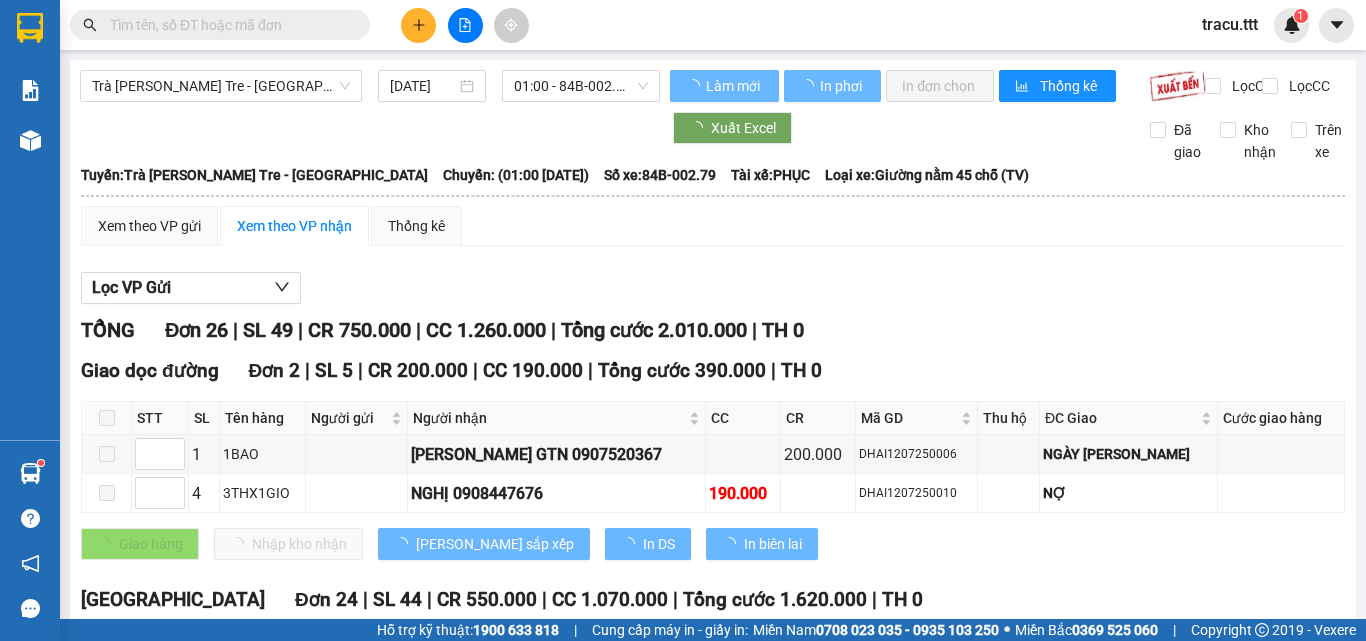 click on "Trà [PERSON_NAME] Tre - [GEOGRAPHIC_DATA]" at bounding box center (221, 86) 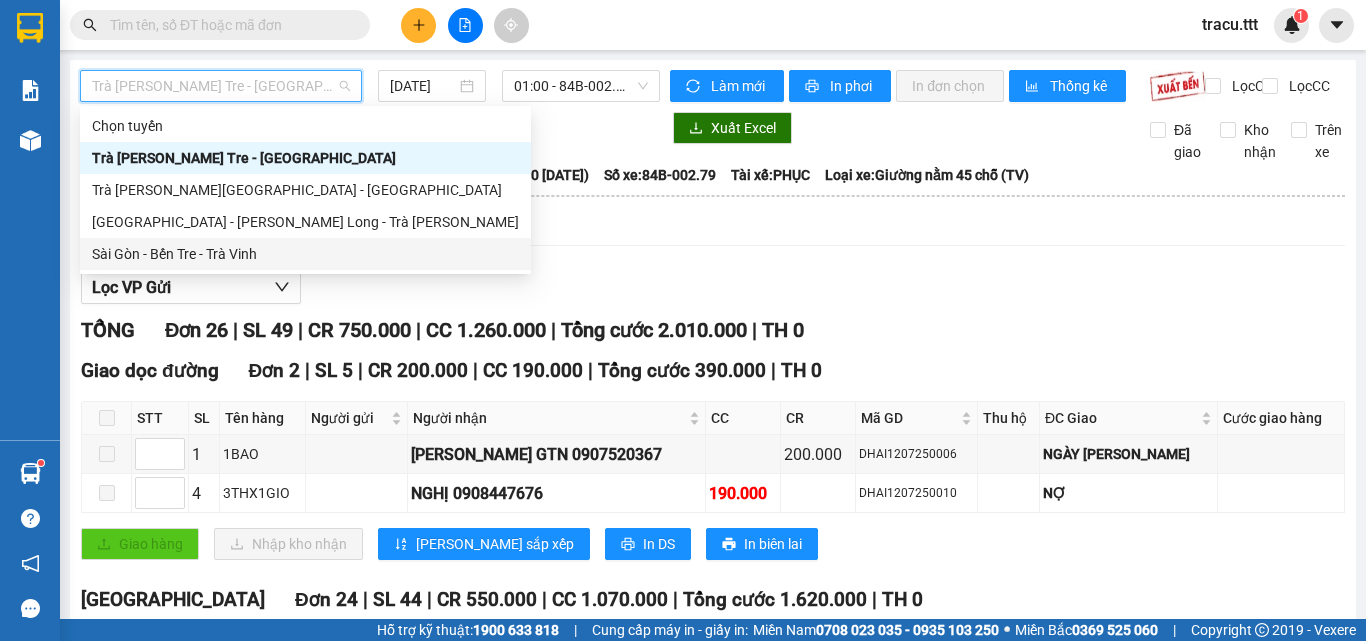 click on "Sài Gòn - Bến Tre - Trà Vinh" at bounding box center (305, 254) 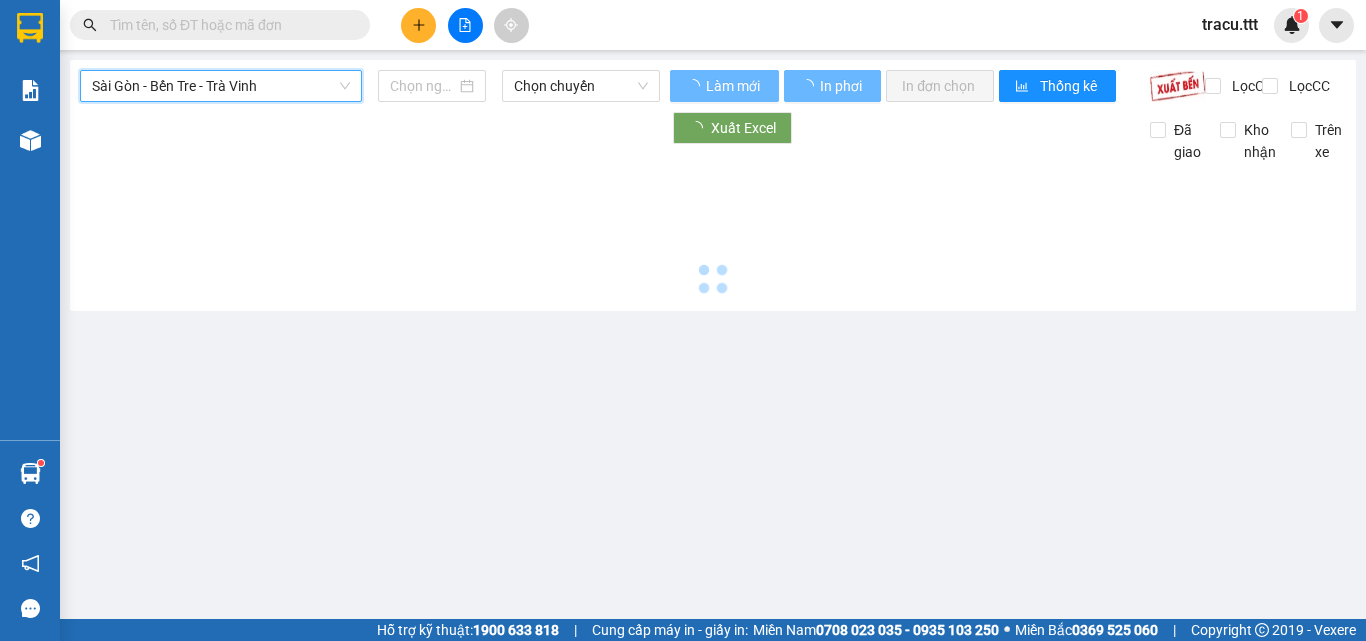 type on "[DATE]" 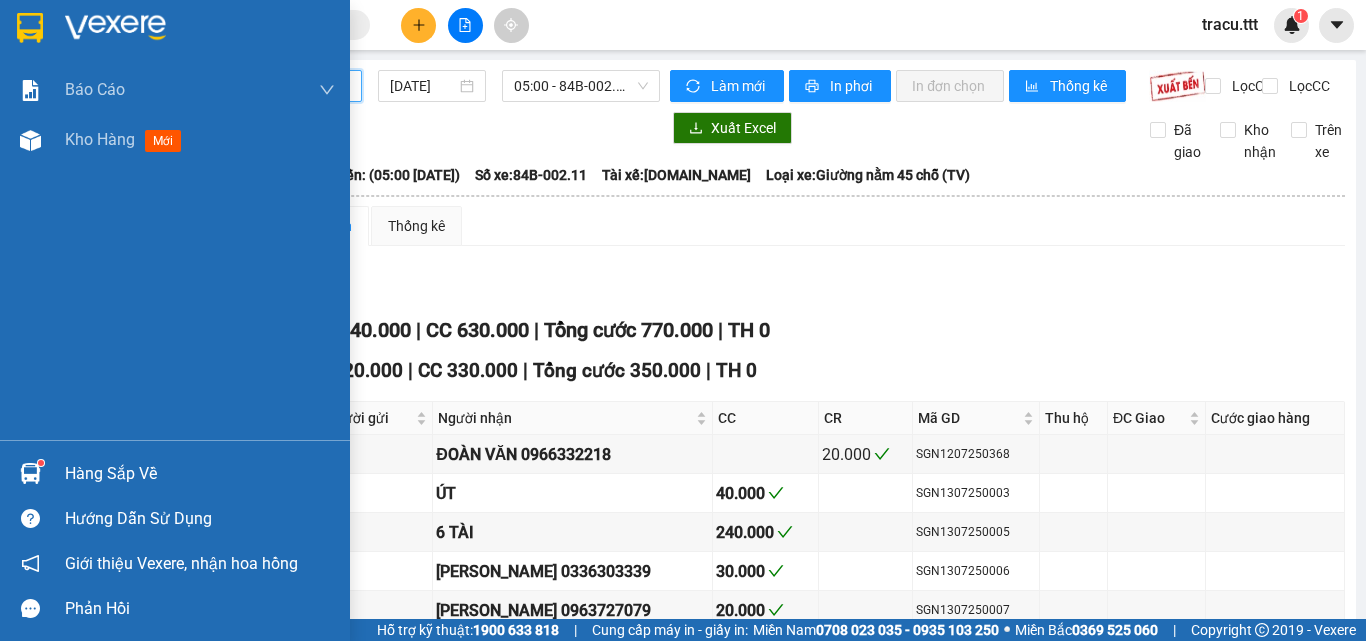 click at bounding box center [30, 28] 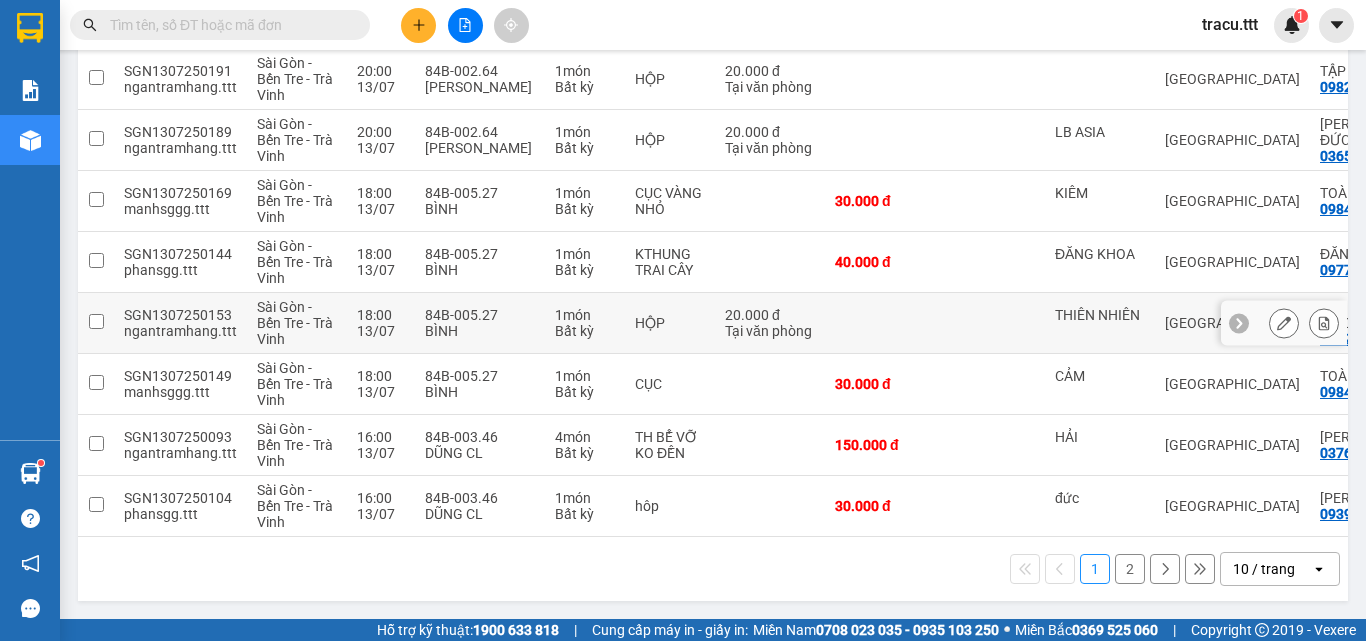 scroll, scrollTop: 416, scrollLeft: 0, axis: vertical 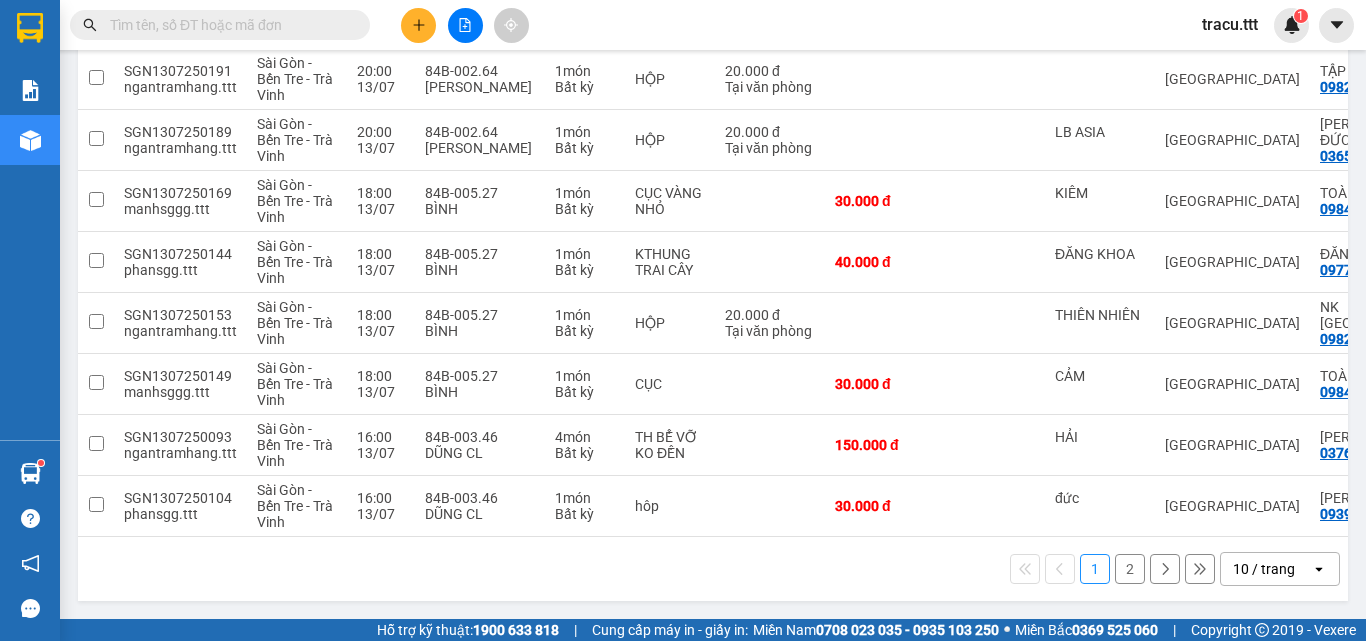 click on "2" at bounding box center (1130, 569) 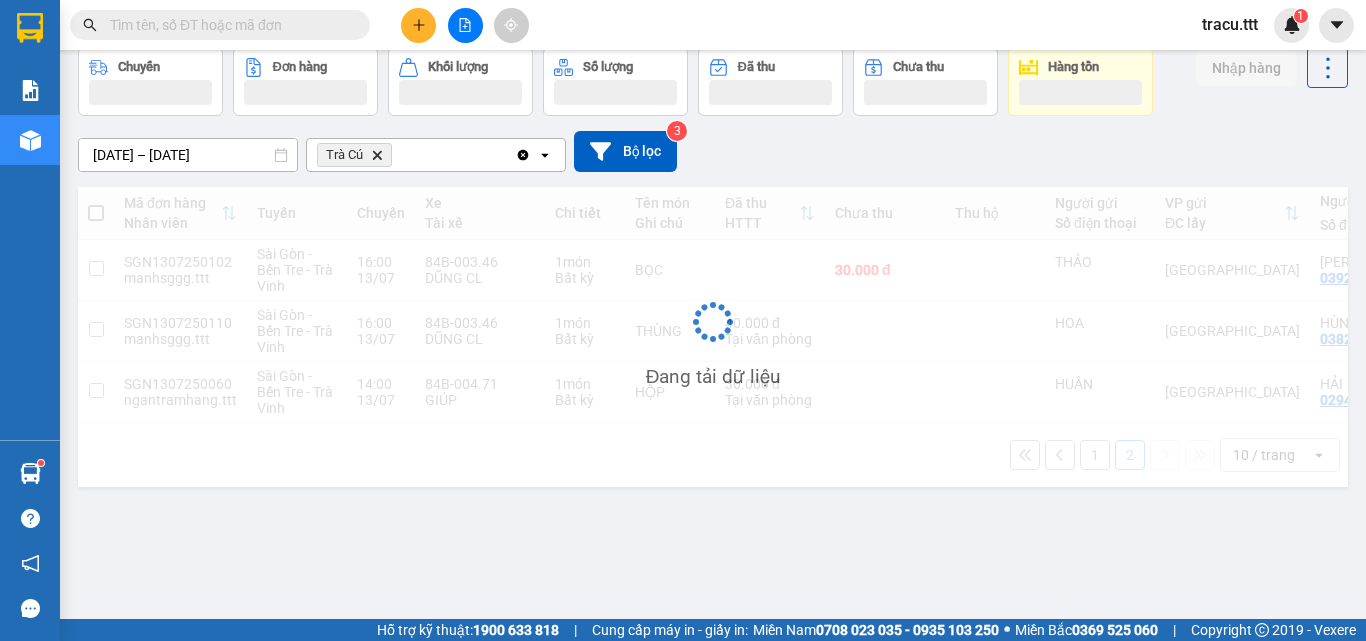 scroll, scrollTop: 92, scrollLeft: 0, axis: vertical 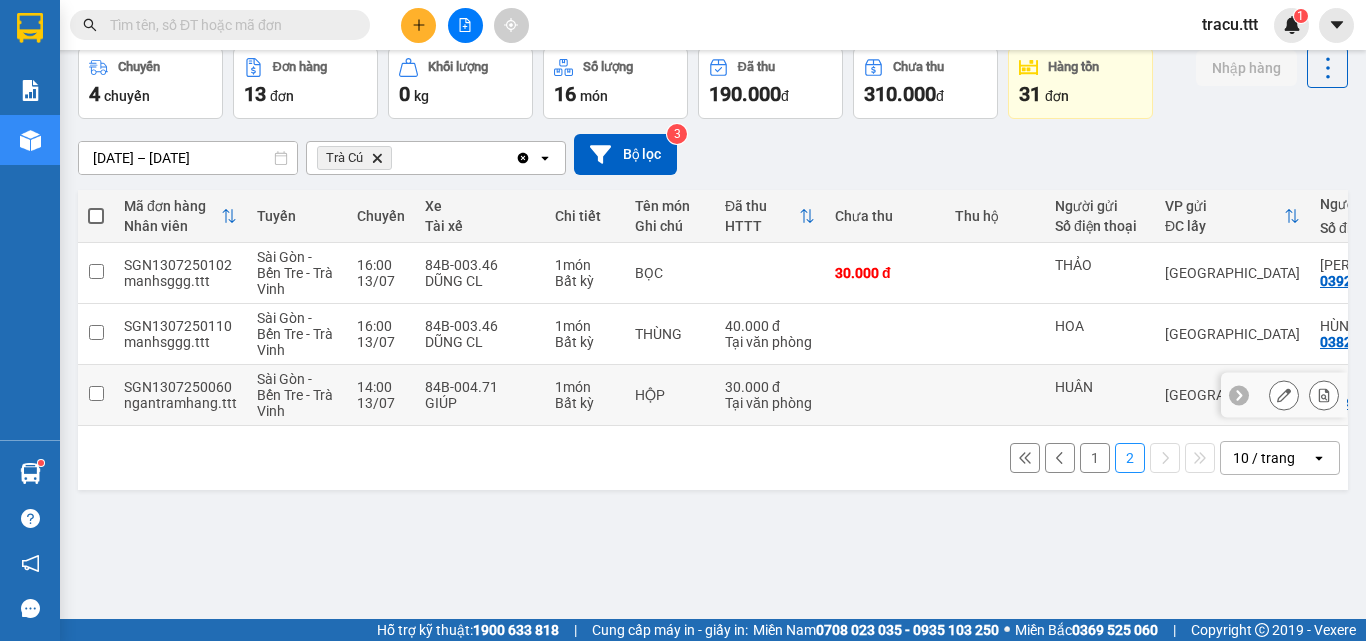 drag, startPoint x: 916, startPoint y: 394, endPoint x: 940, endPoint y: 379, distance: 28.301943 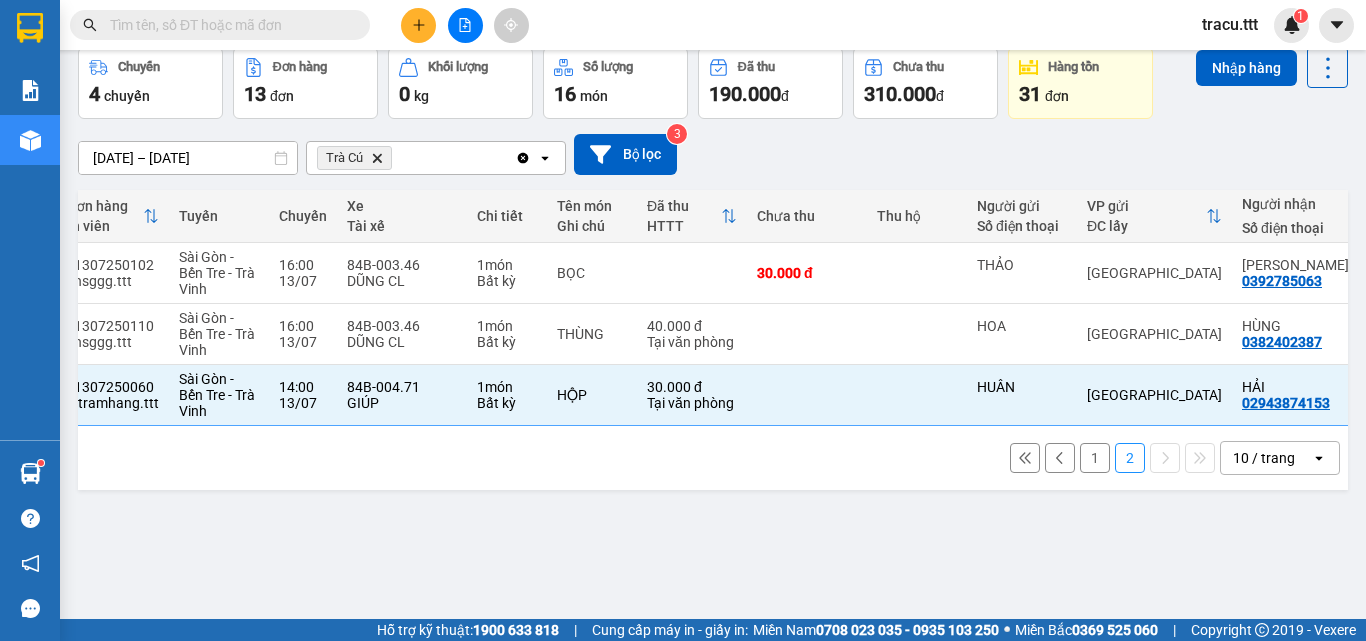 scroll, scrollTop: 0, scrollLeft: 0, axis: both 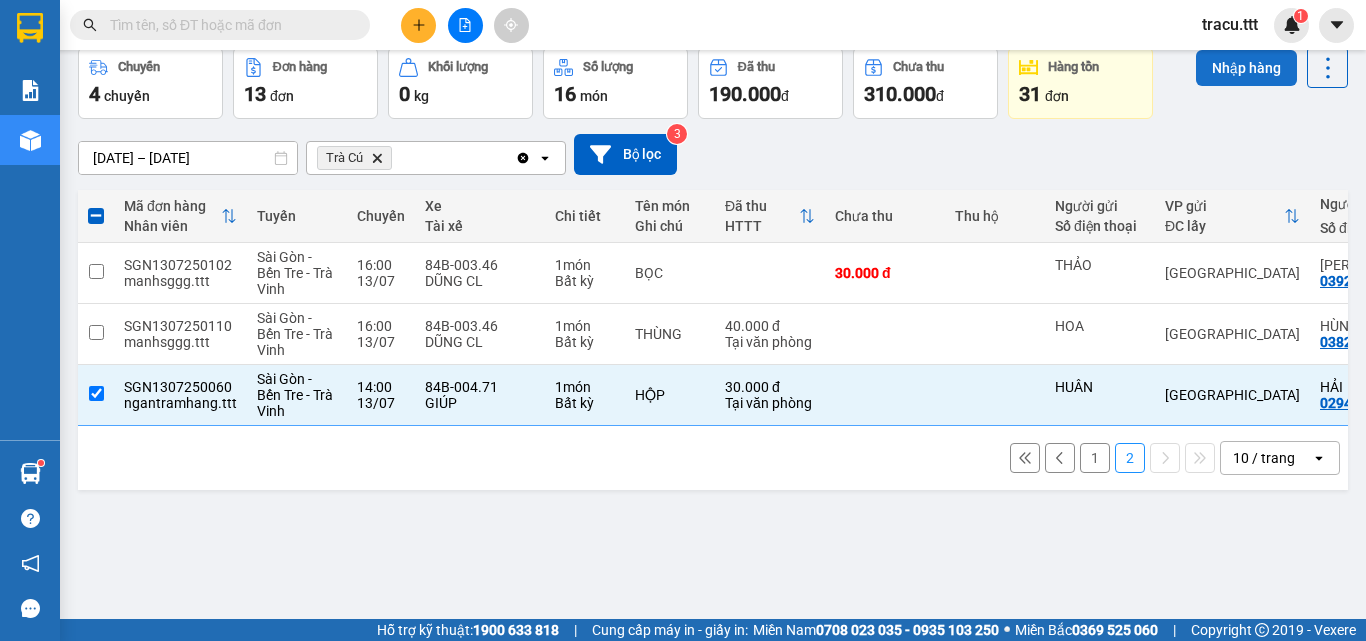 click on "Nhập hàng" at bounding box center [1246, 68] 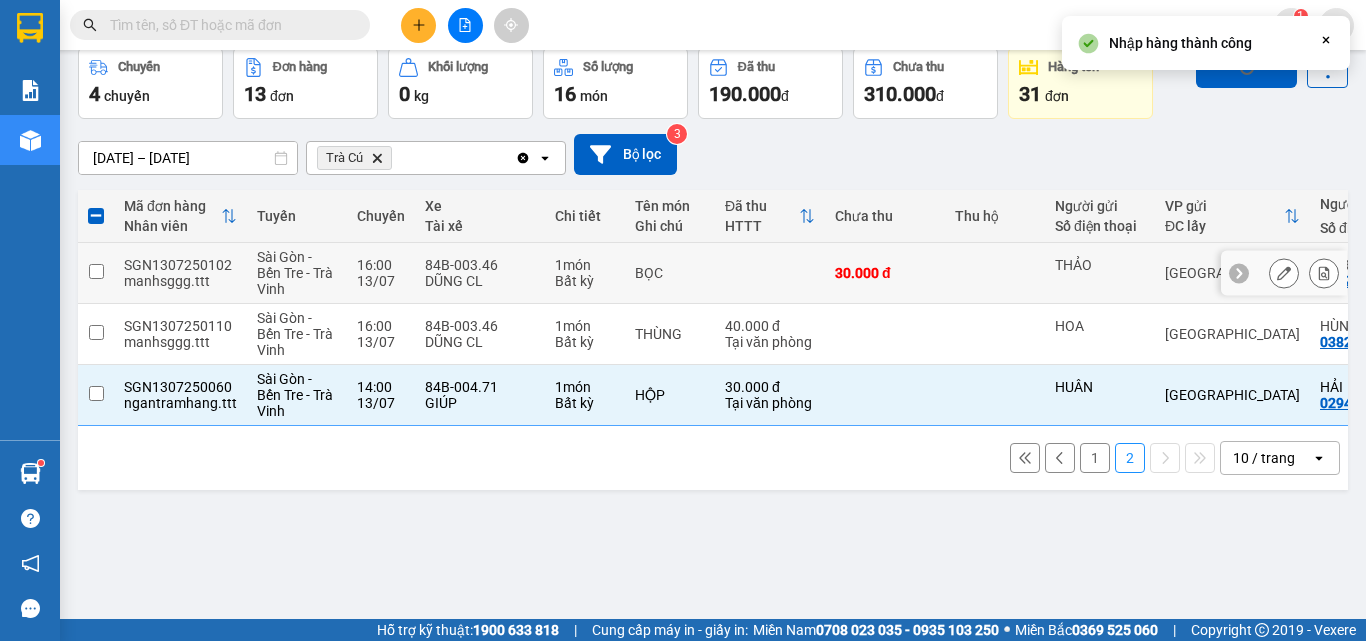 checkbox on "false" 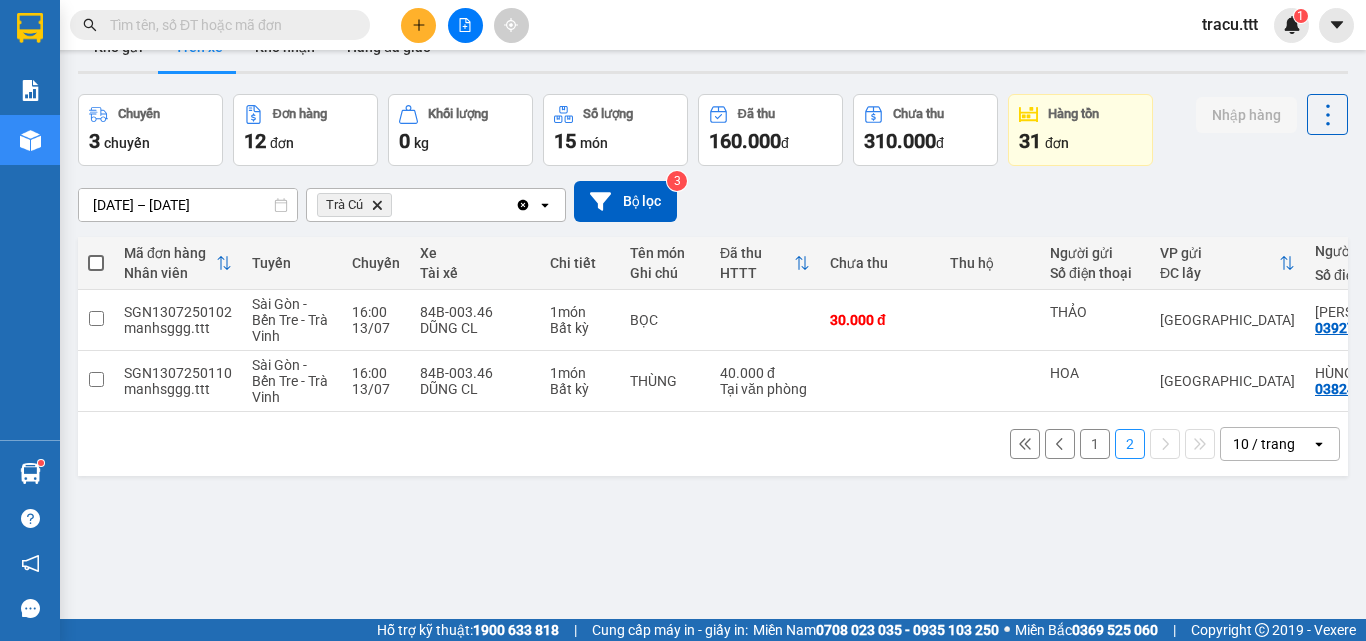 scroll, scrollTop: 0, scrollLeft: 0, axis: both 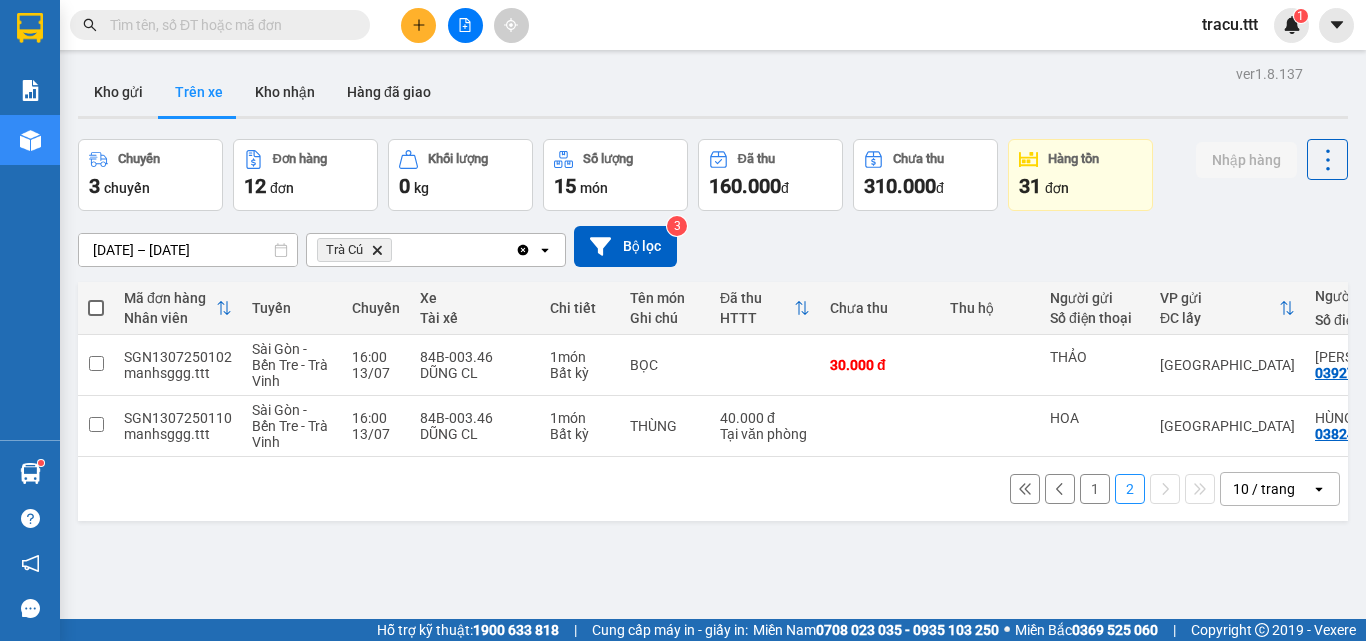 click at bounding box center (356, 25) 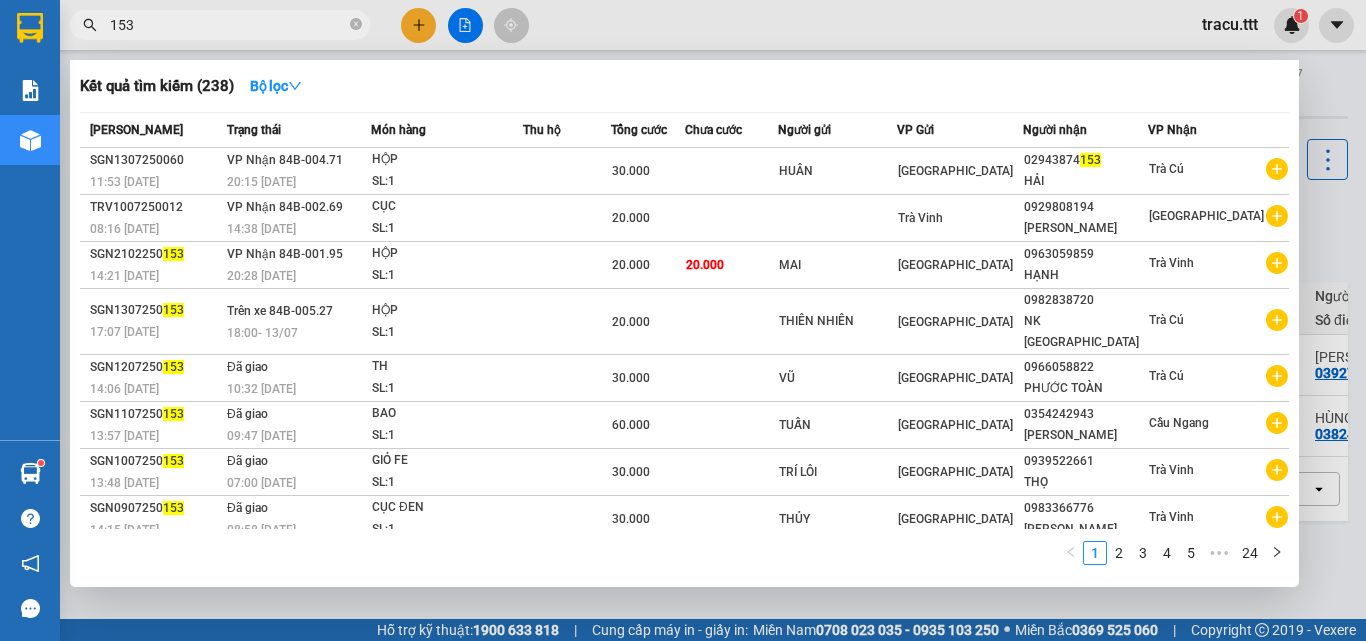 type on "153" 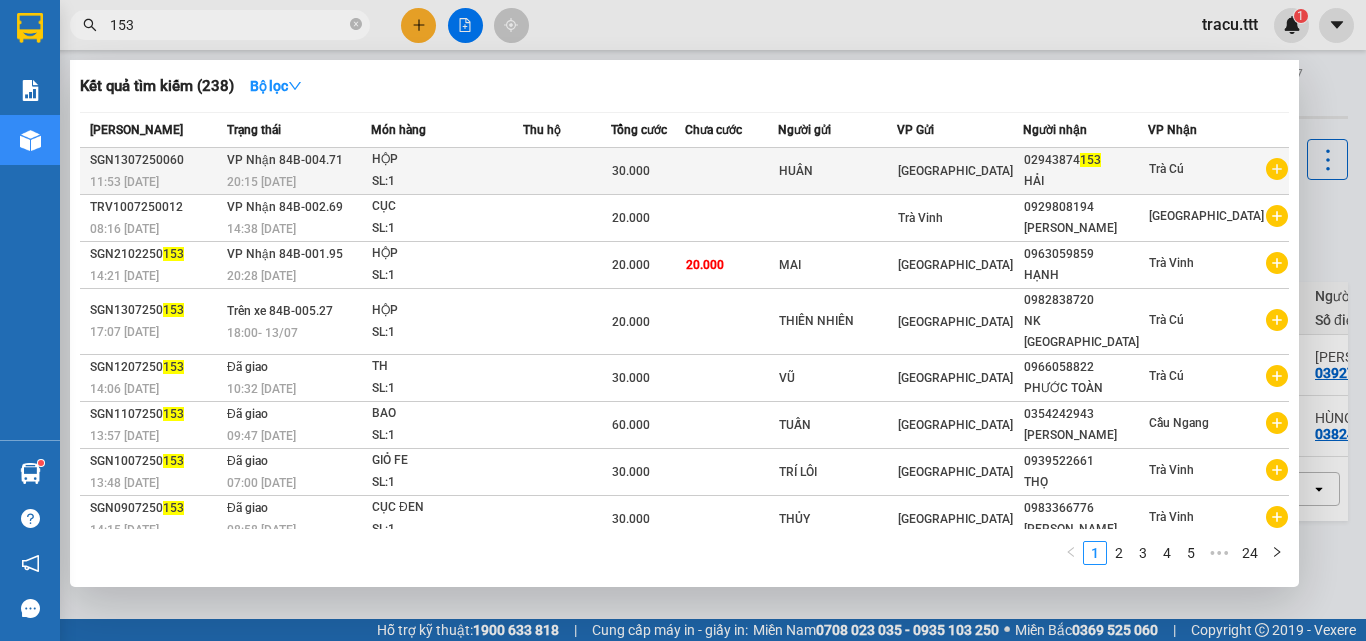 click on "SL:  1" at bounding box center [447, 182] 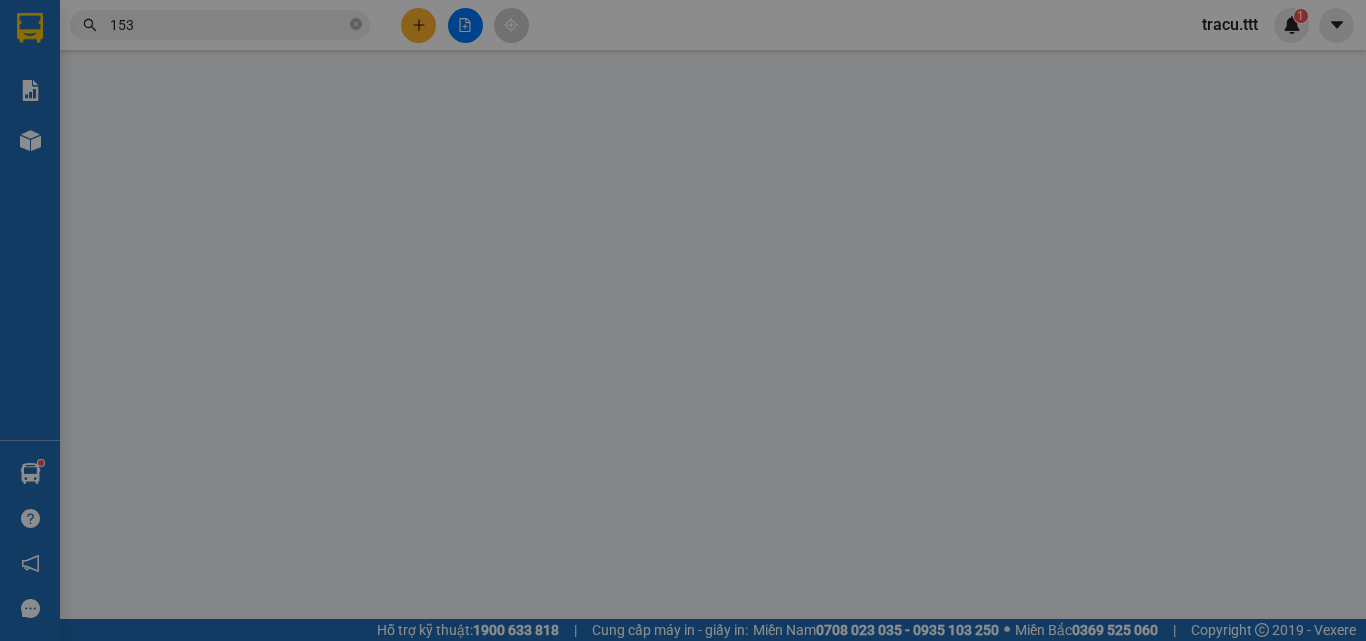 type on "HUÂN" 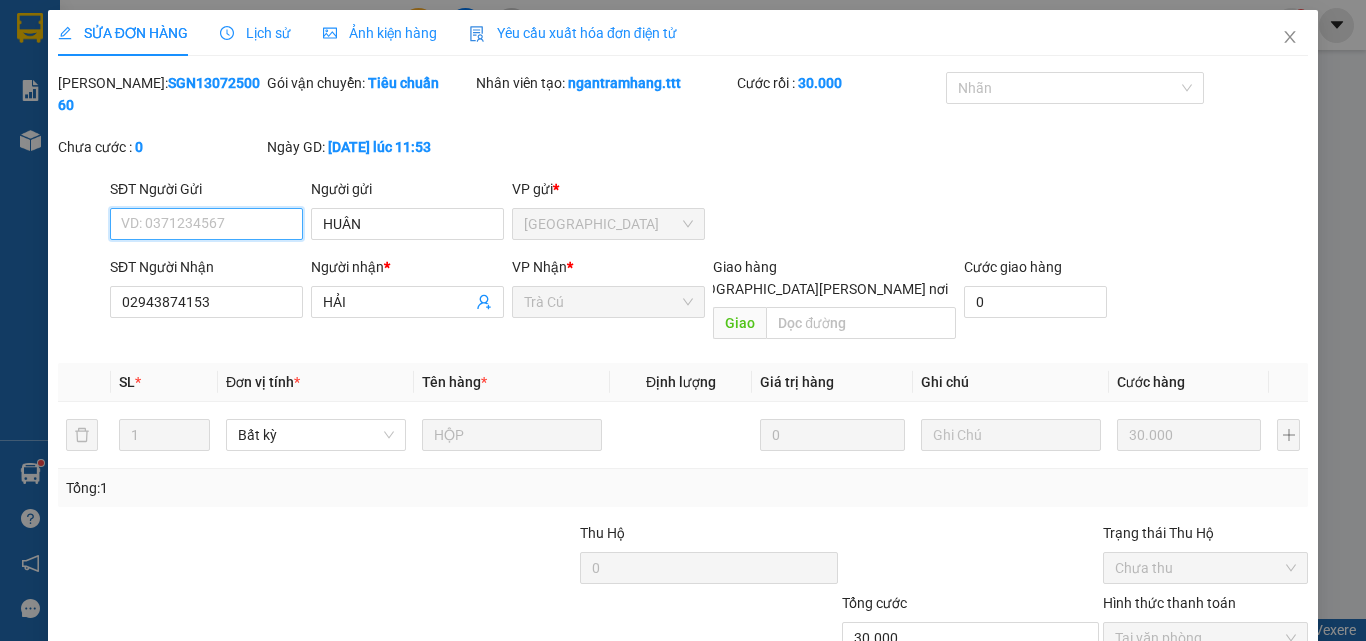 scroll, scrollTop: 103, scrollLeft: 0, axis: vertical 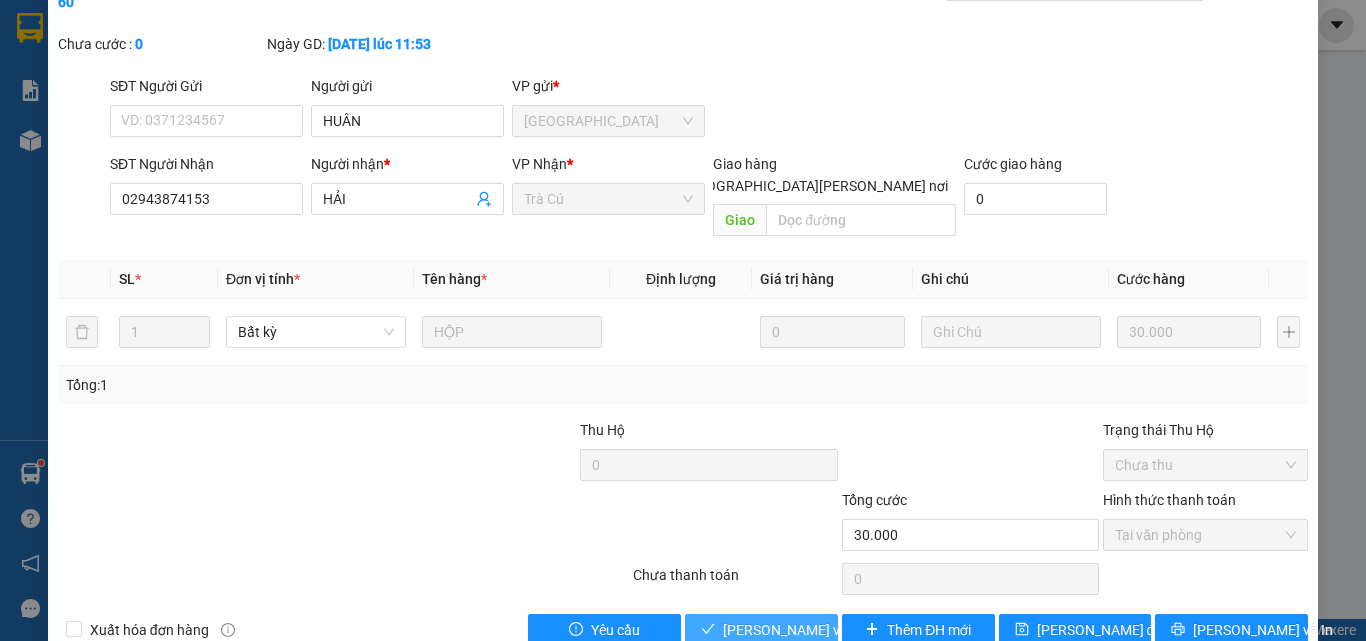 drag, startPoint x: 766, startPoint y: 579, endPoint x: 909, endPoint y: 389, distance: 237.80034 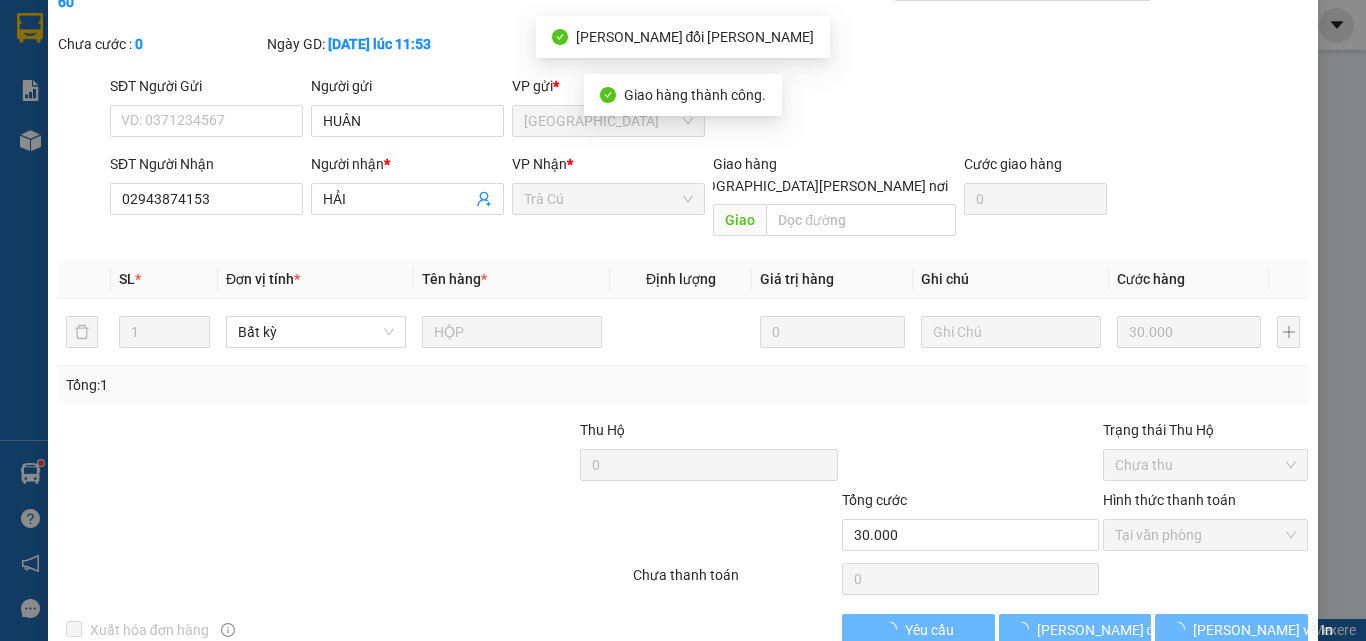 scroll, scrollTop: 0, scrollLeft: 0, axis: both 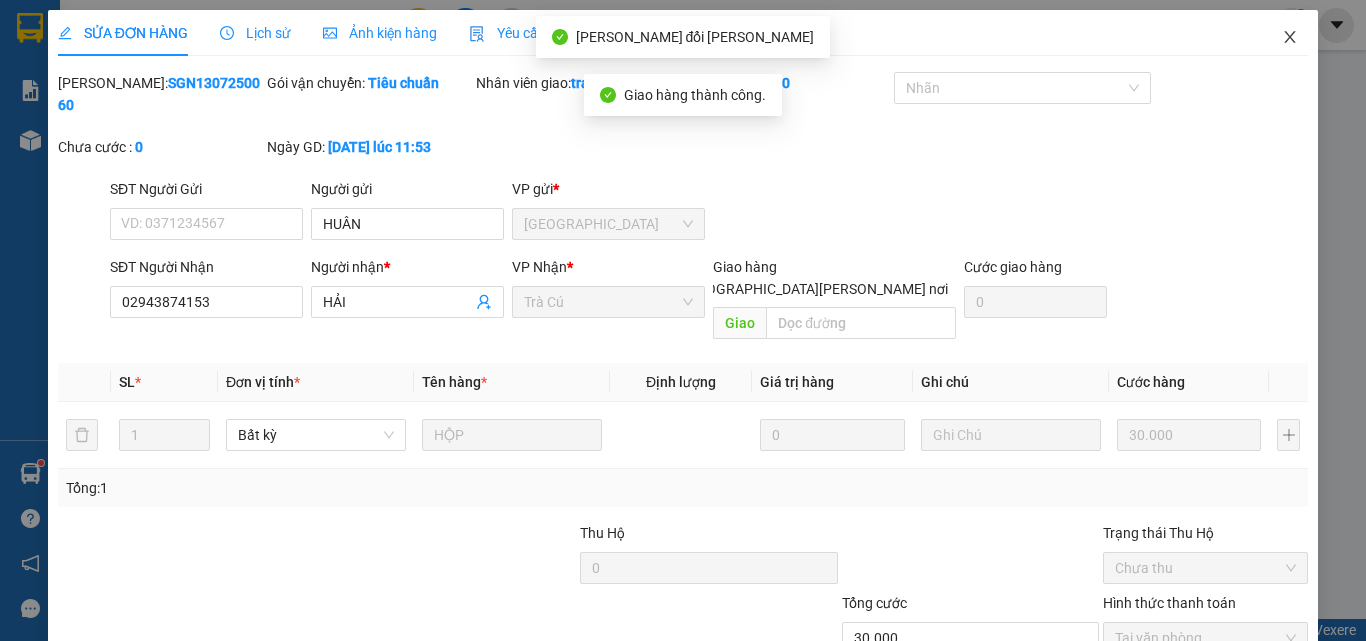 click 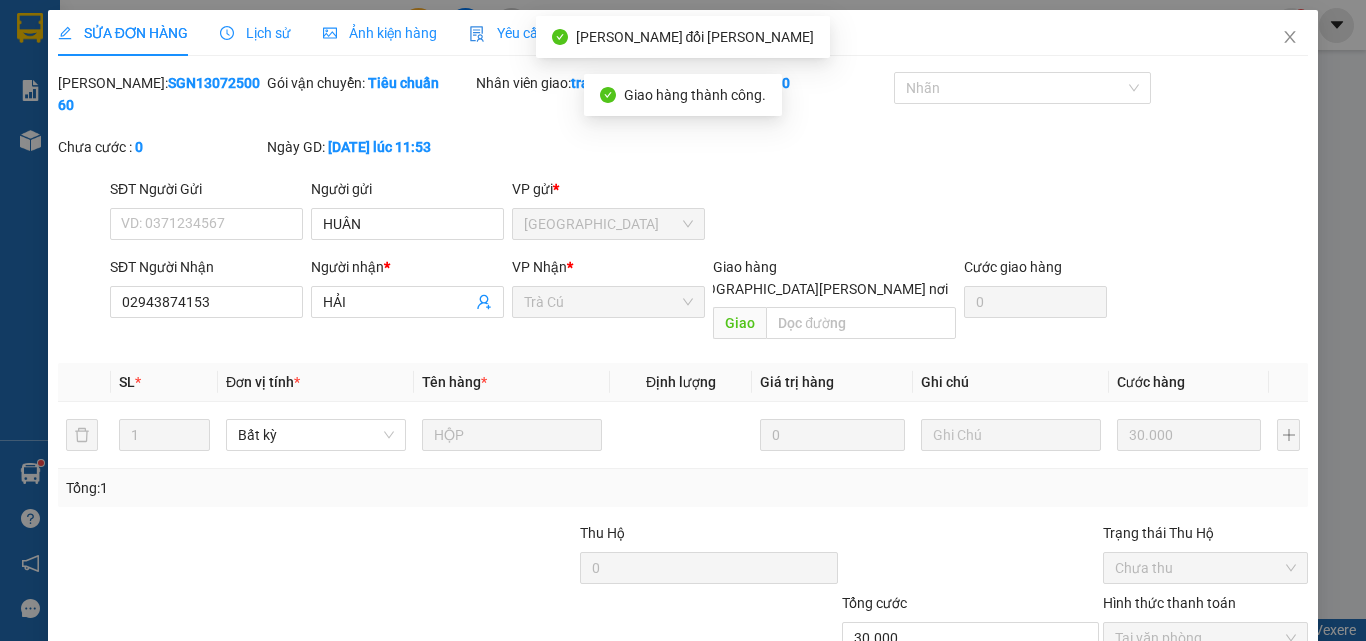click on "1" at bounding box center (1291, 25) 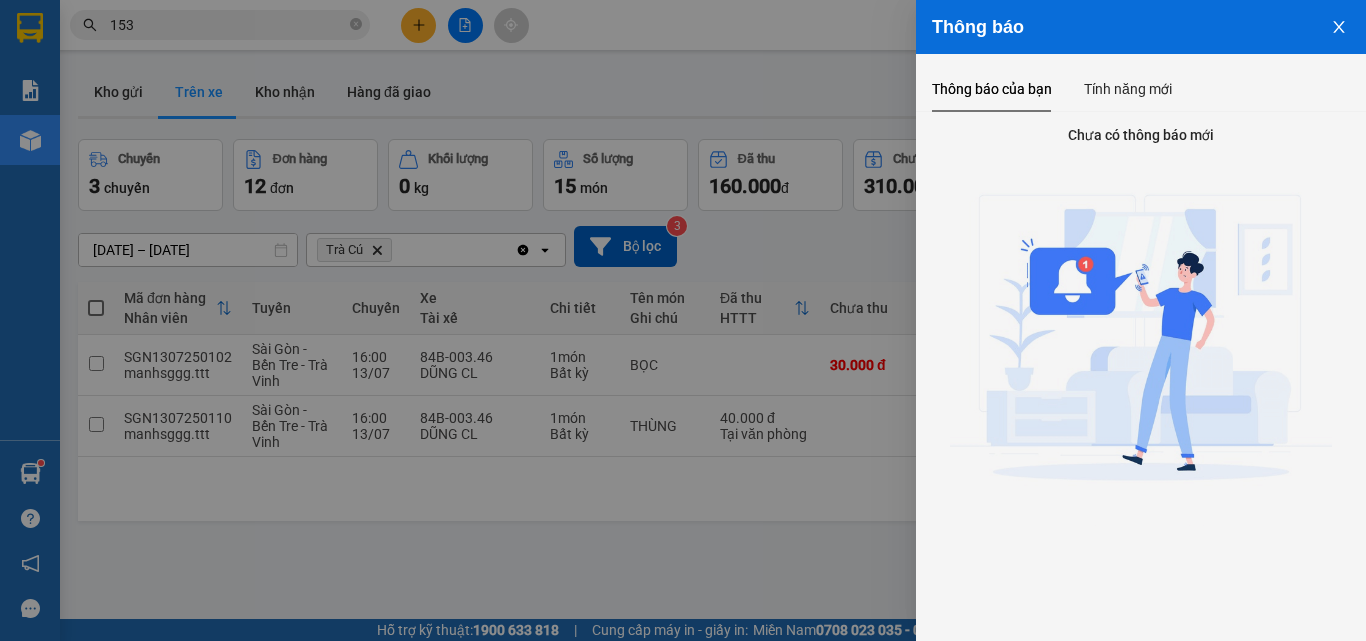 click at bounding box center [683, 320] 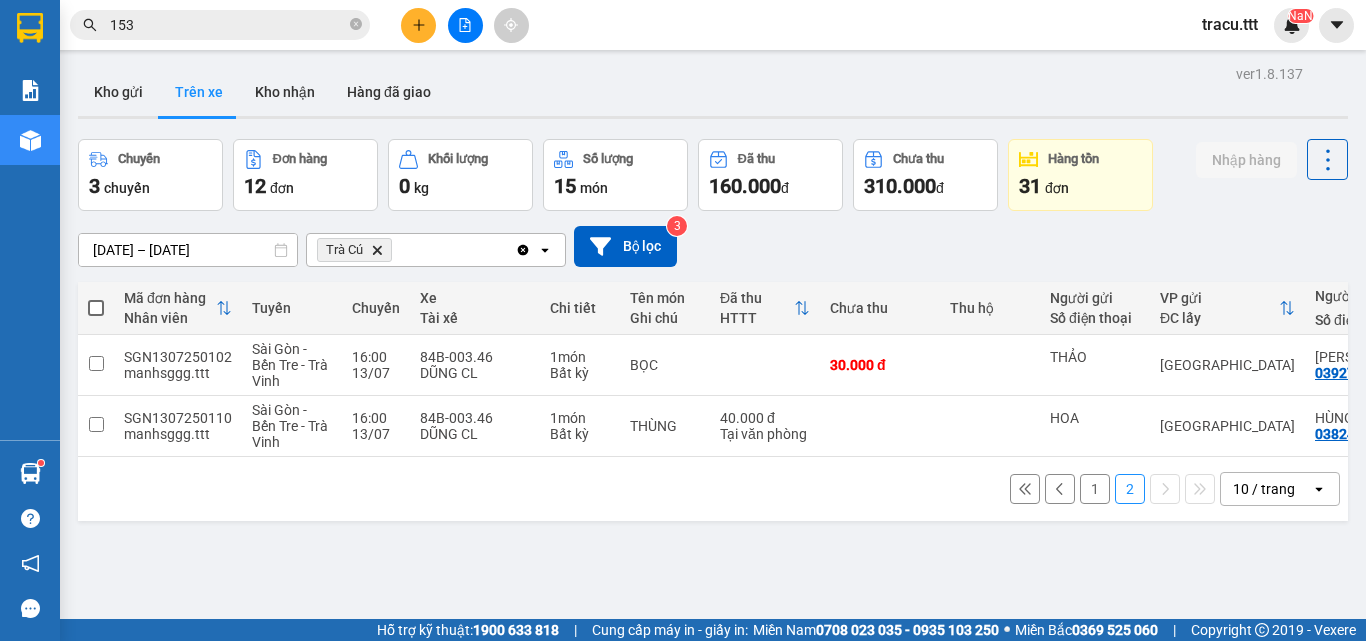 click 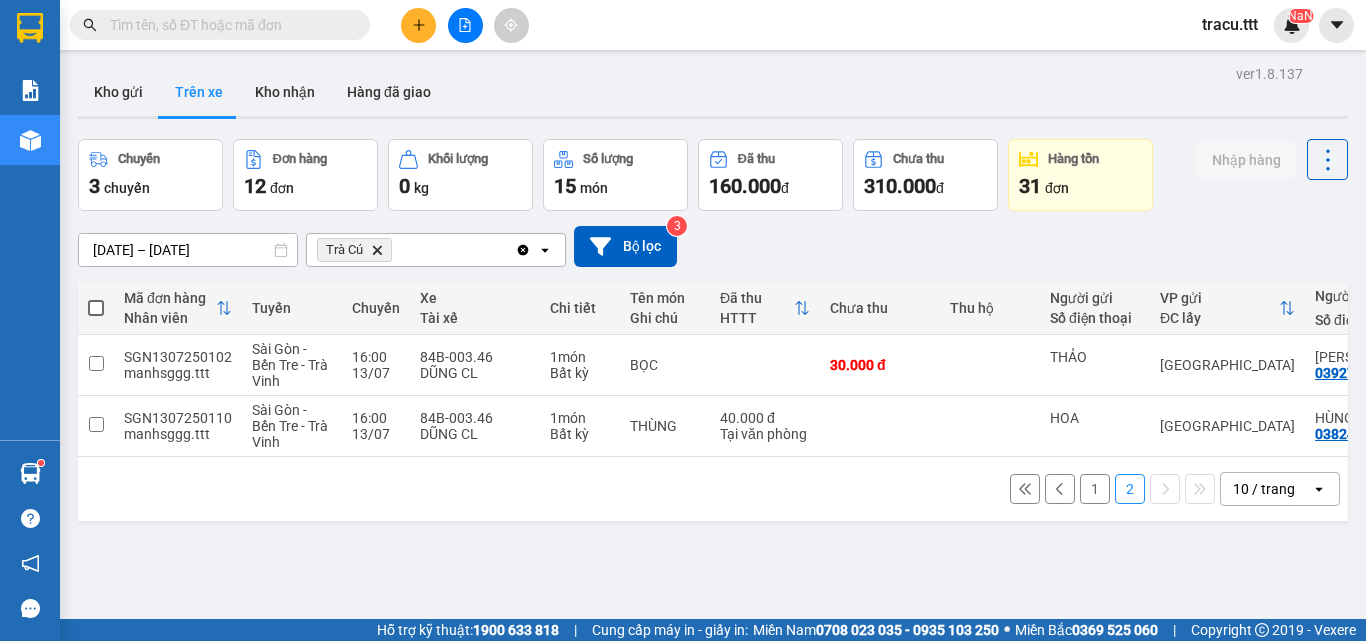 click at bounding box center [228, 25] 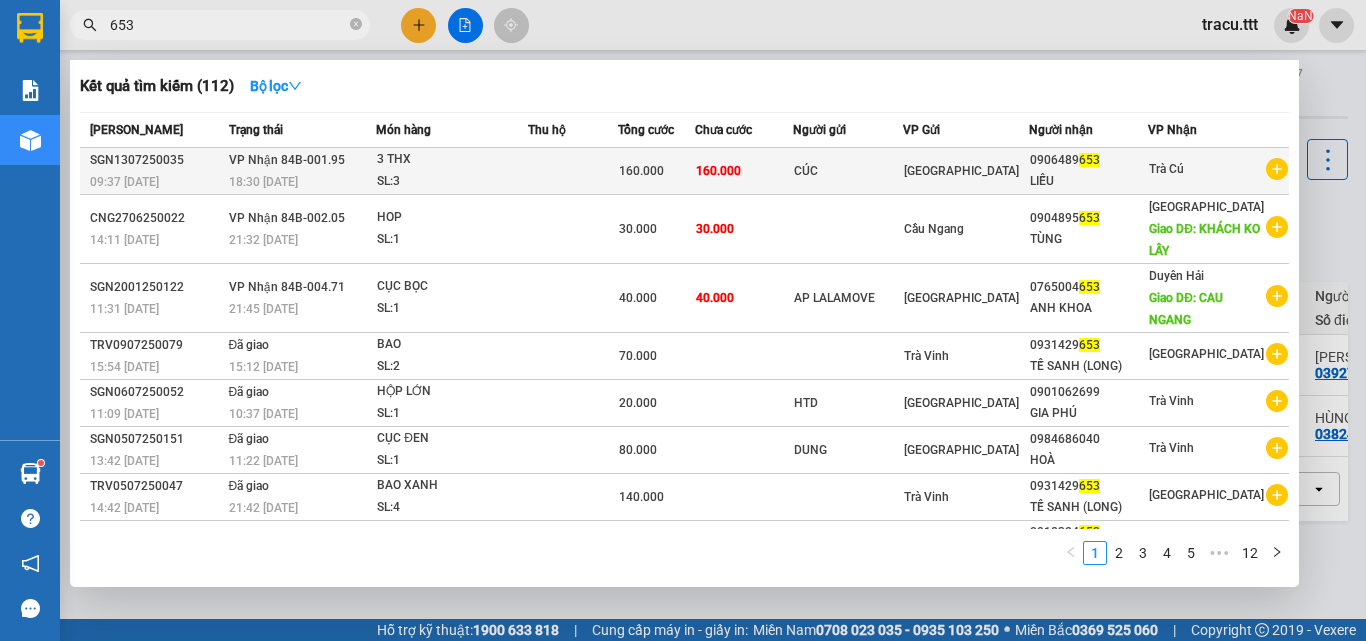 type on "653" 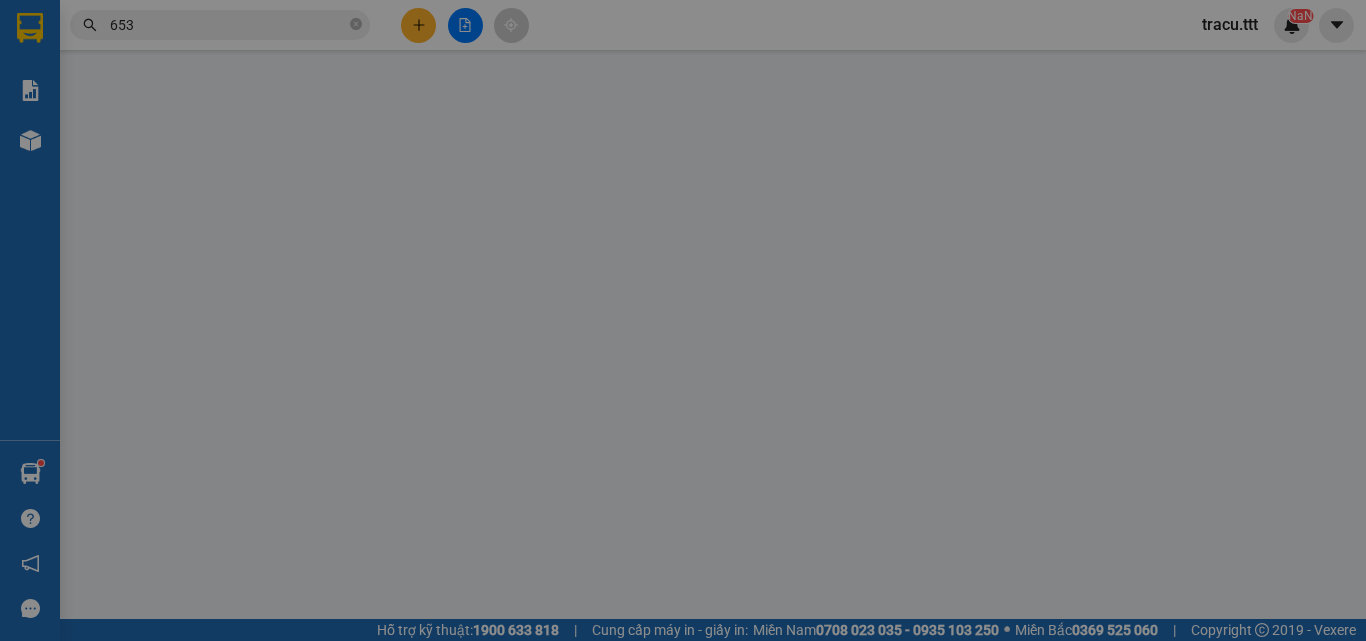 type on "CÚC" 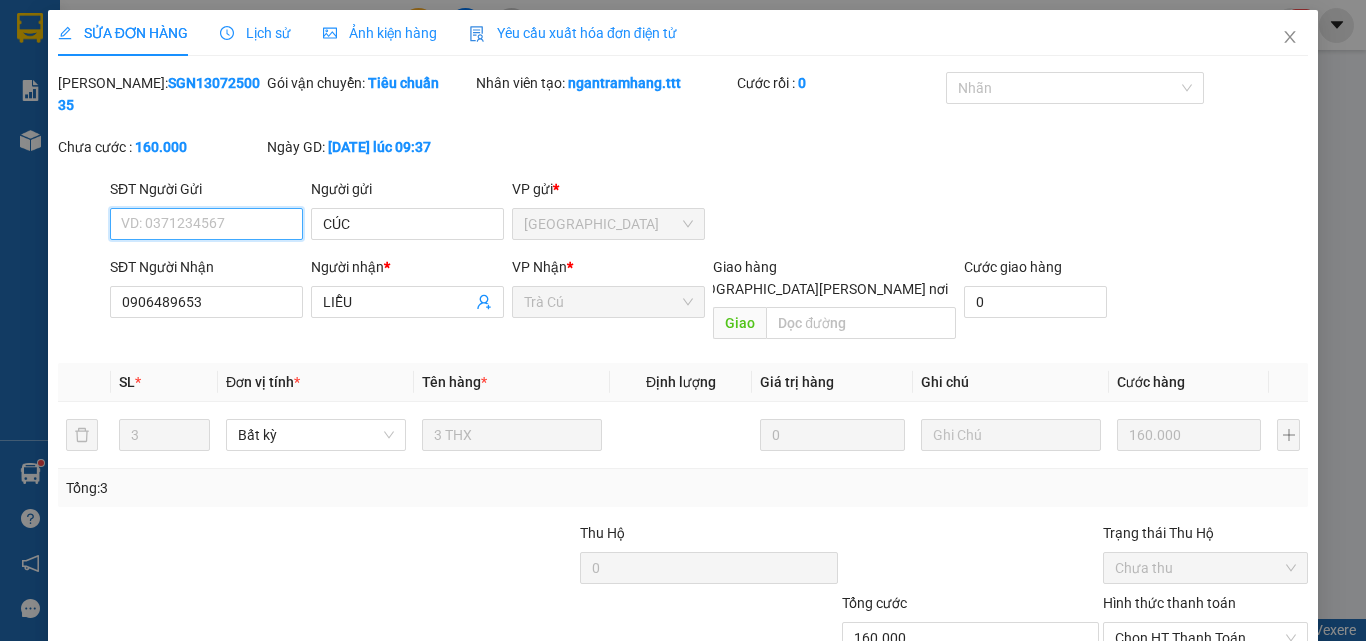 scroll, scrollTop: 103, scrollLeft: 0, axis: vertical 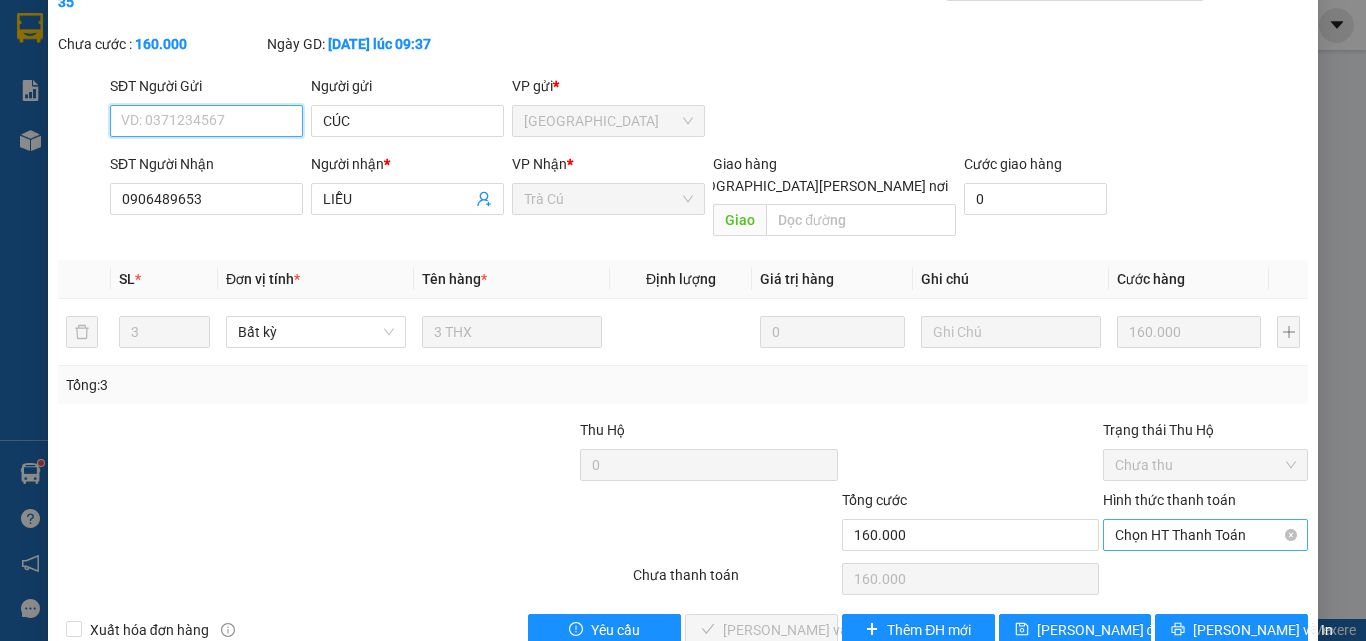click on "Chọn HT Thanh Toán" at bounding box center (1205, 535) 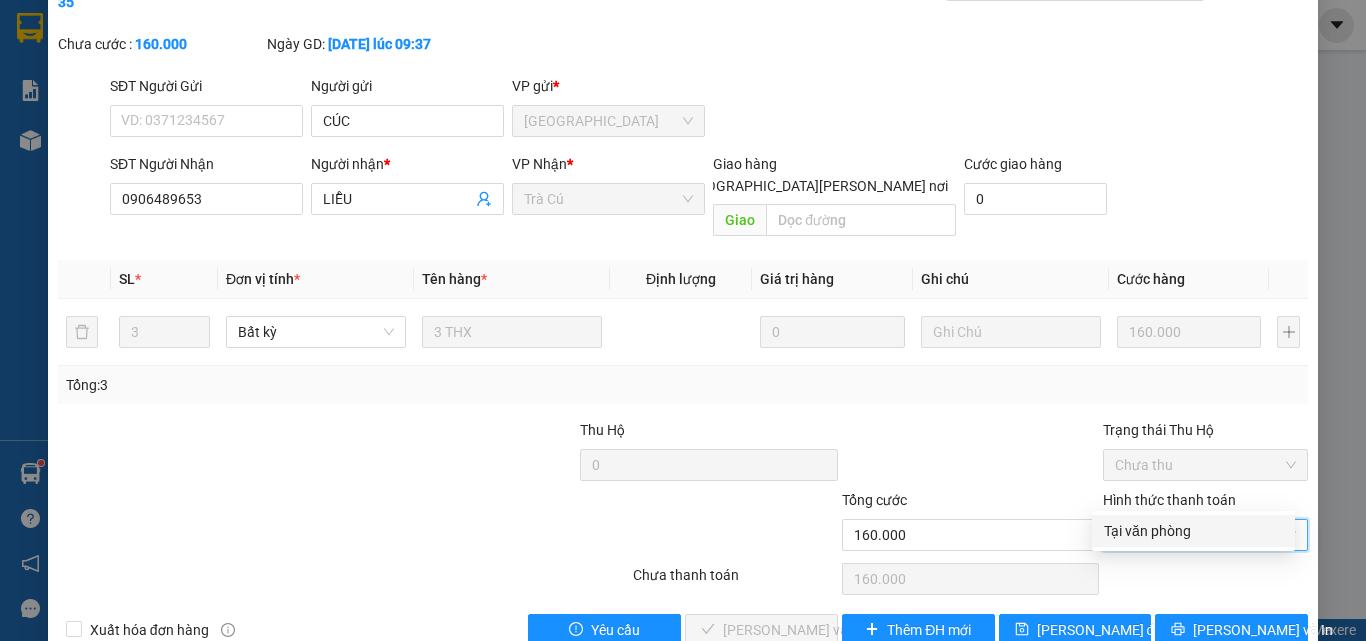 click on "Tại văn phòng" at bounding box center (1193, 531) 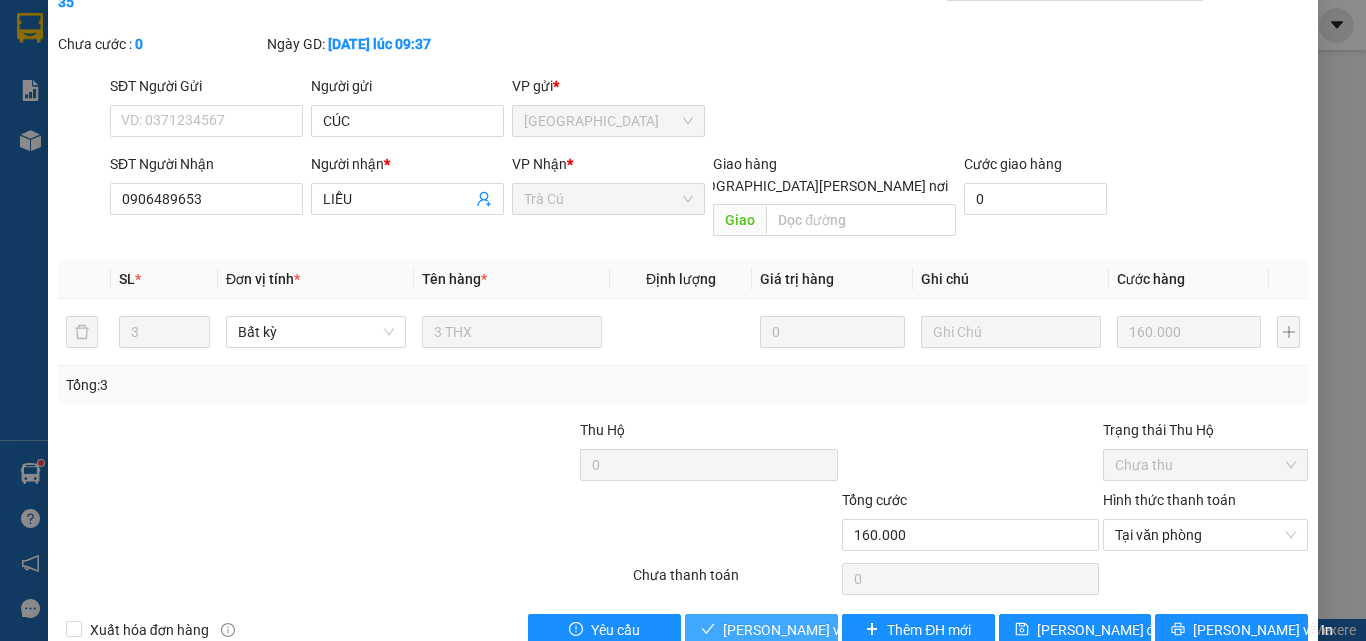 click on "[PERSON_NAME] và [PERSON_NAME] hàng" at bounding box center (858, 630) 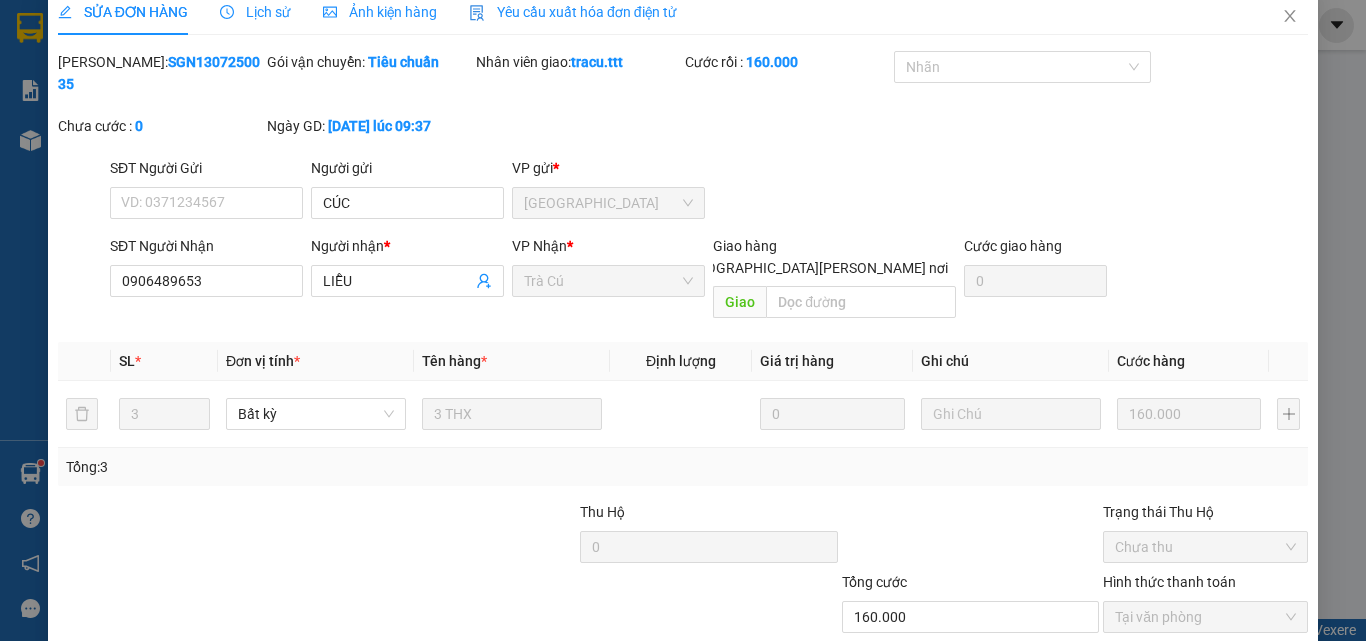 scroll, scrollTop: 0, scrollLeft: 0, axis: both 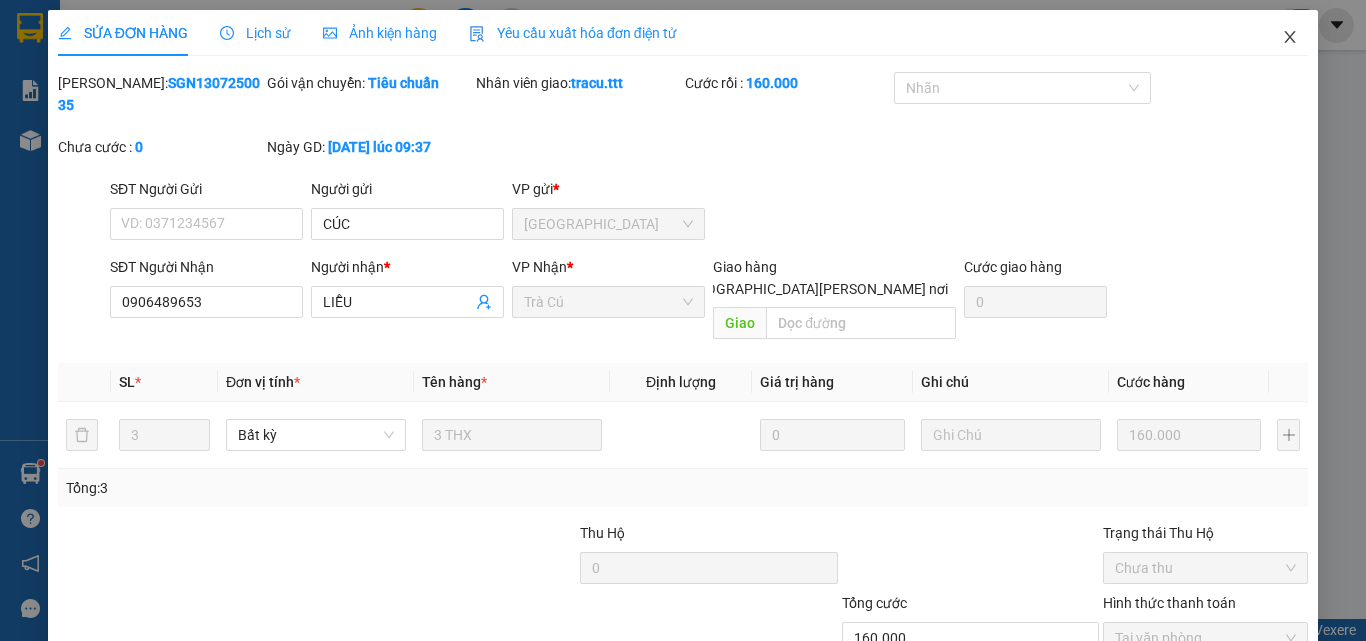 click 